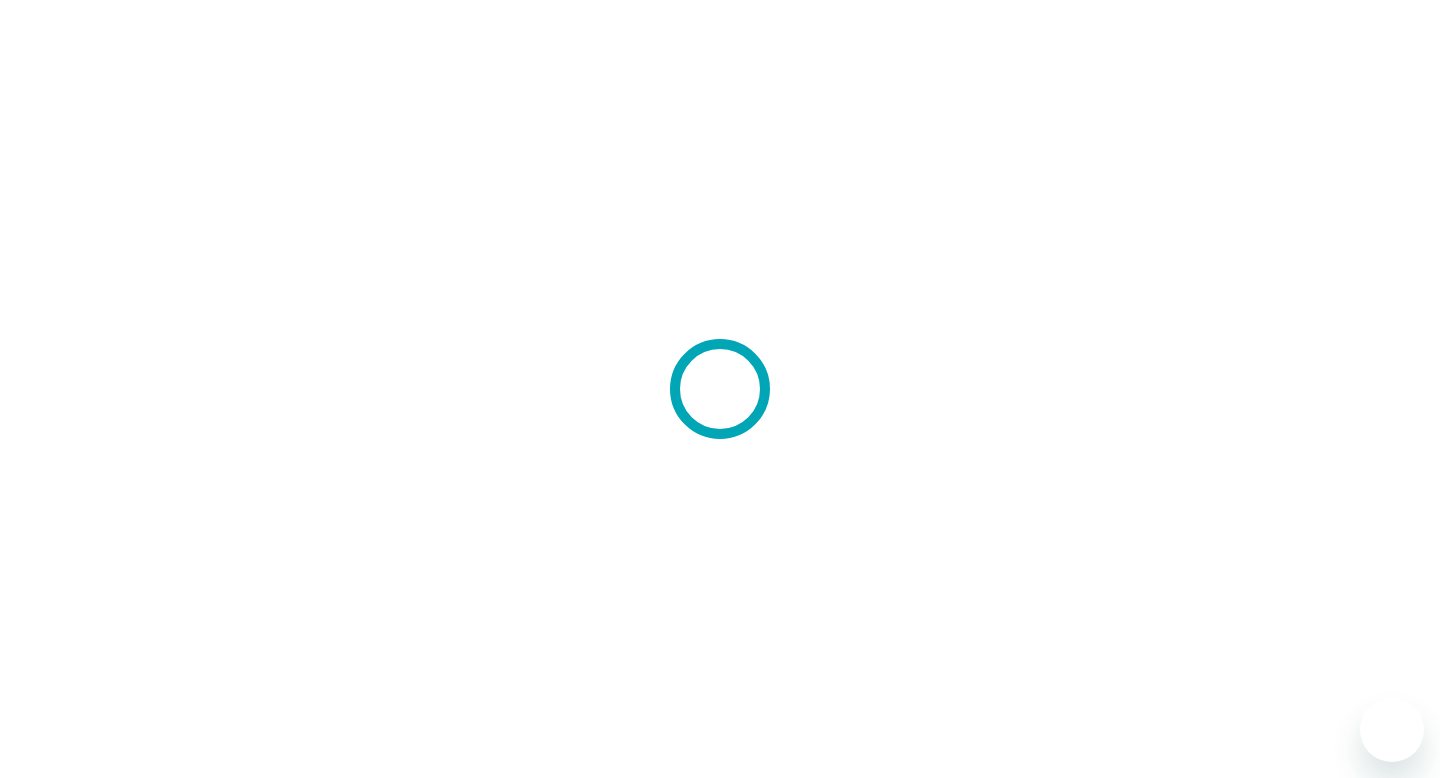 scroll, scrollTop: 0, scrollLeft: 0, axis: both 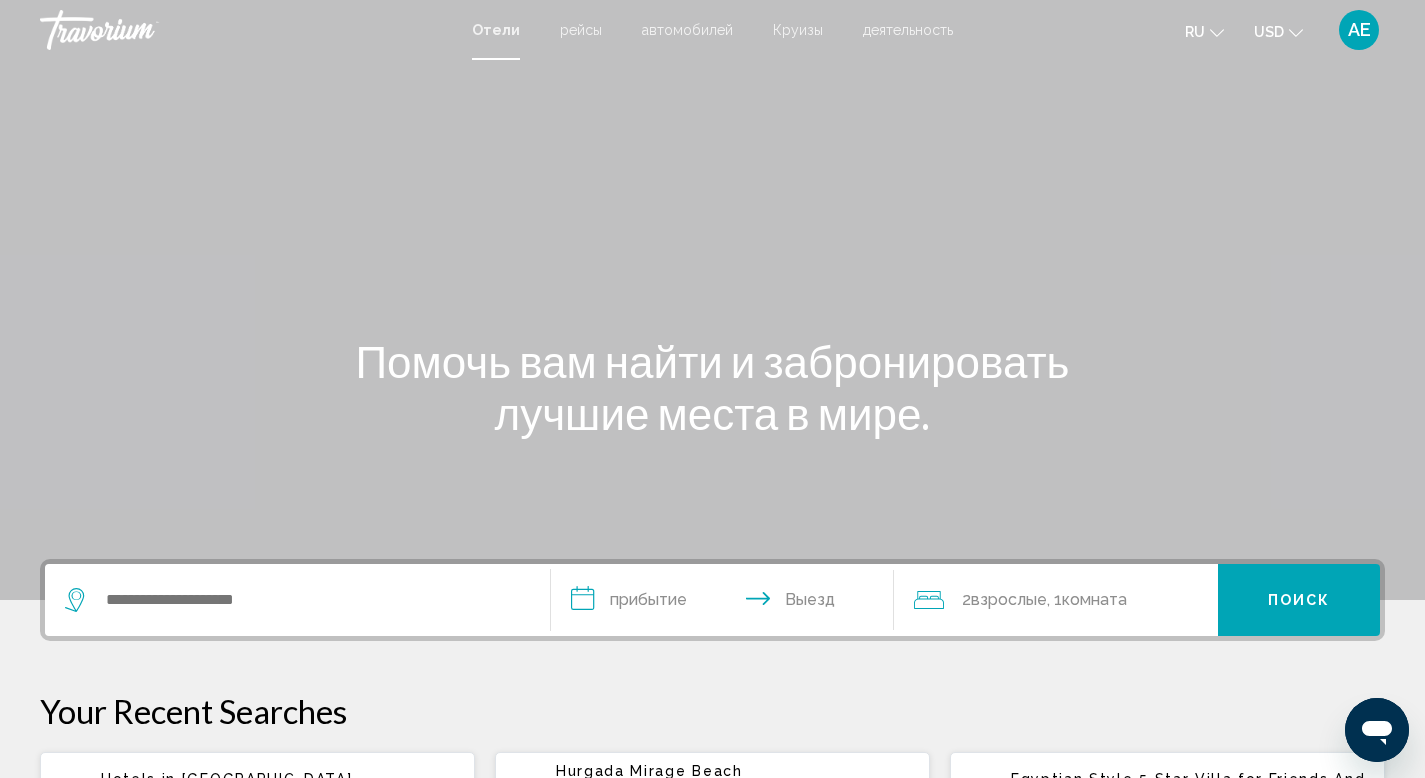 click on "рейсы" at bounding box center [581, 30] 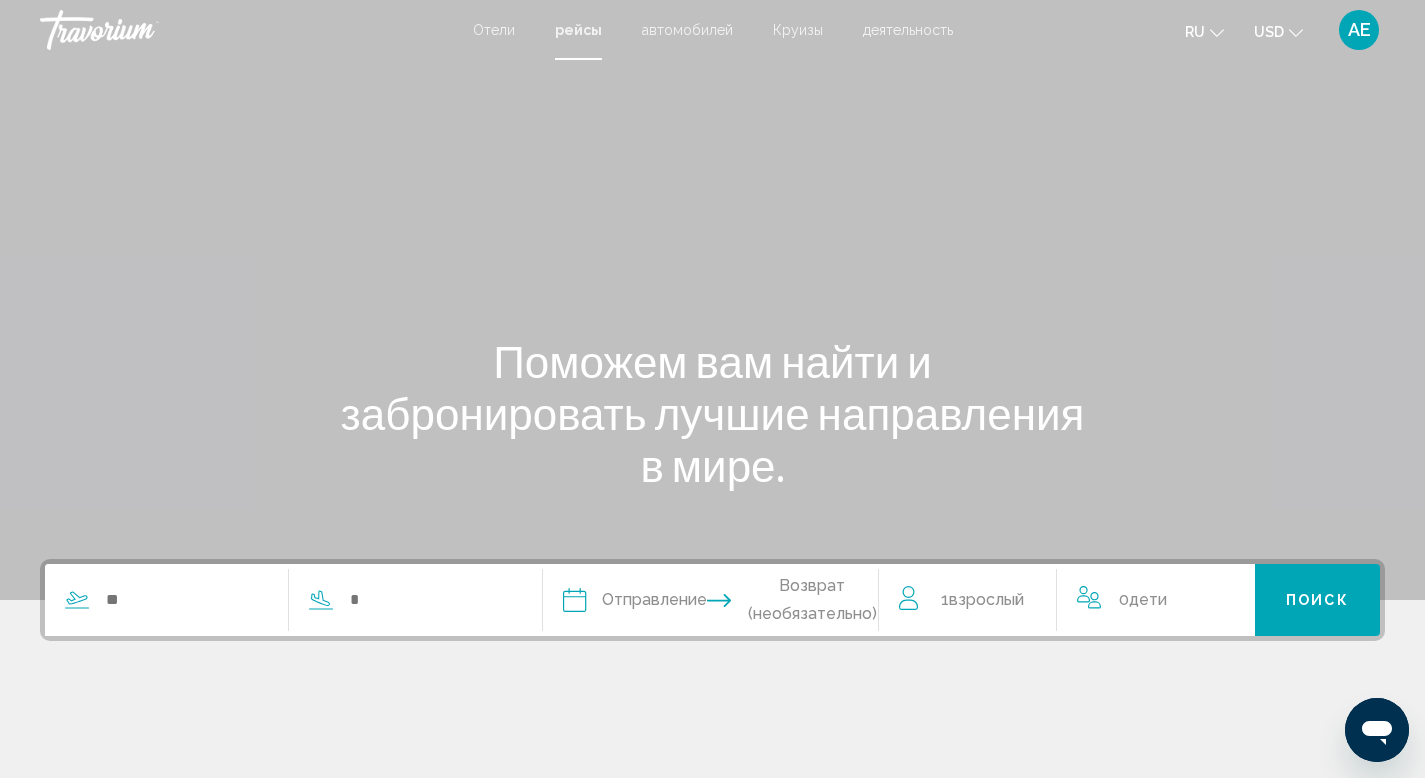 click on "автомобилей" at bounding box center [687, 30] 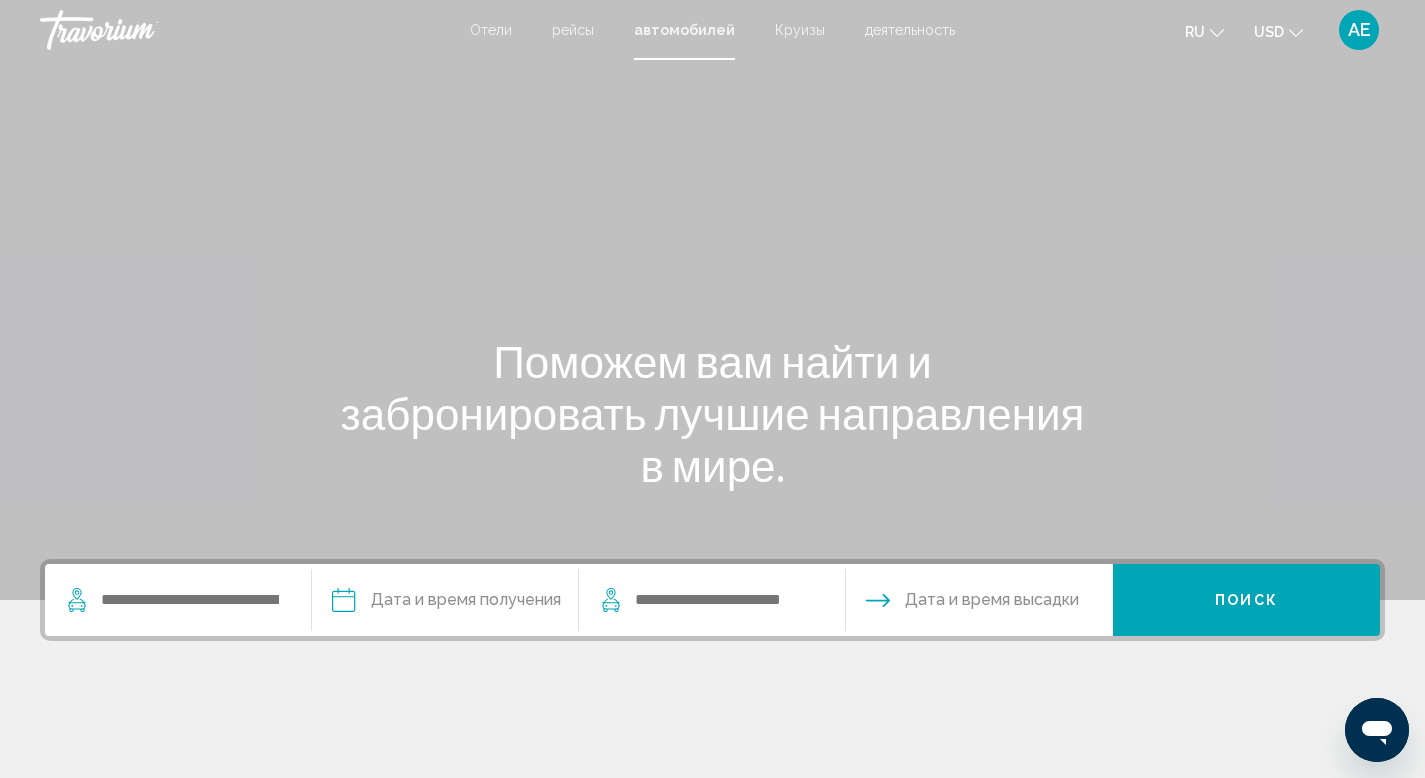 click on "Круизы" at bounding box center (800, 30) 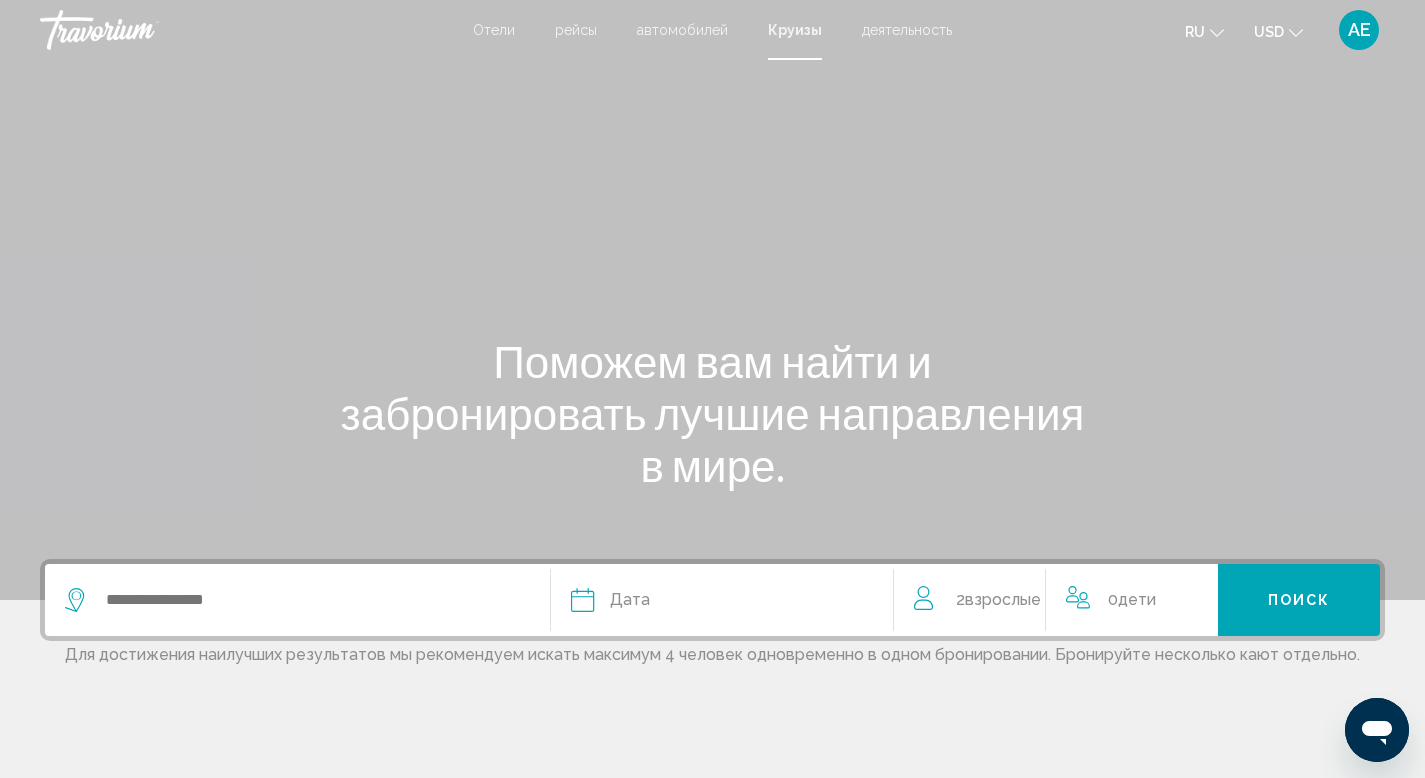 click on "деятельность" at bounding box center (907, 30) 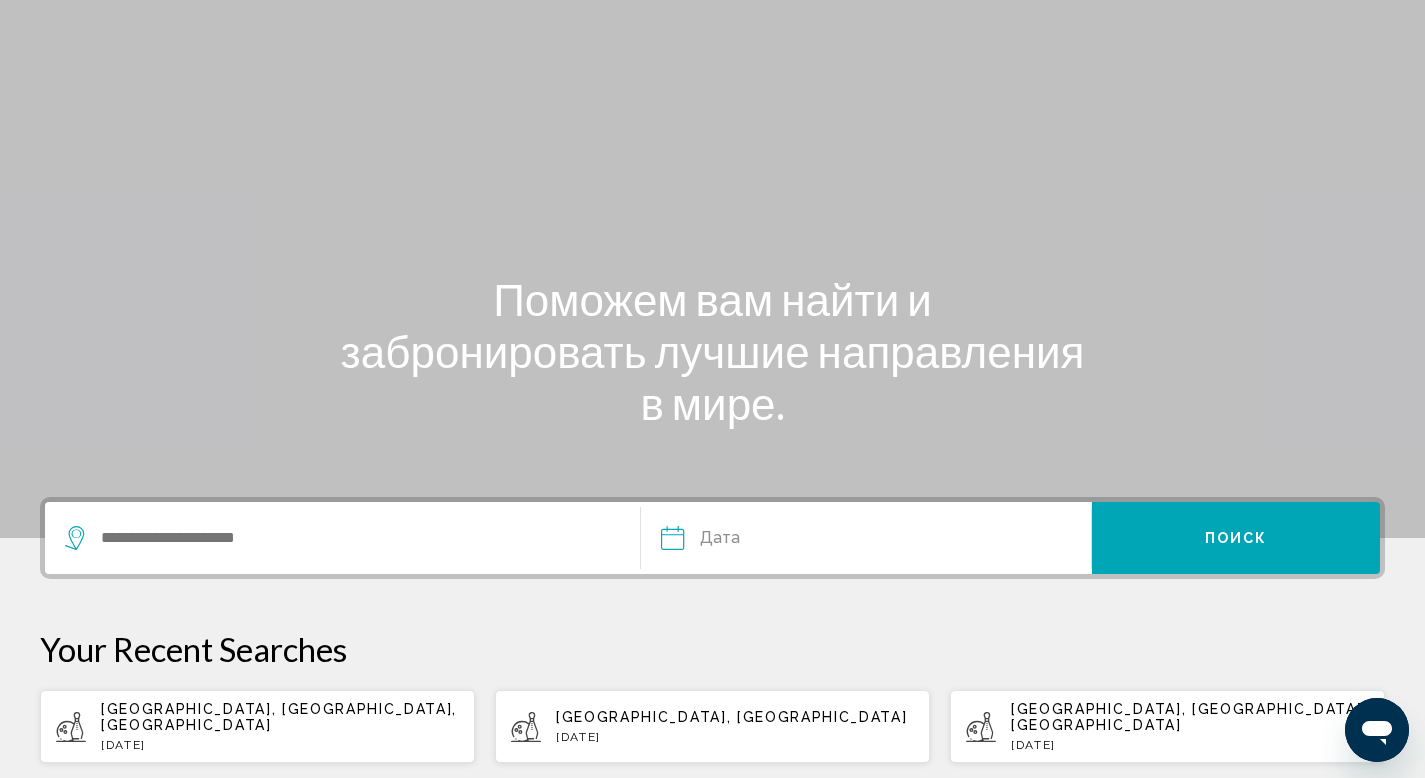 scroll, scrollTop: 66, scrollLeft: 0, axis: vertical 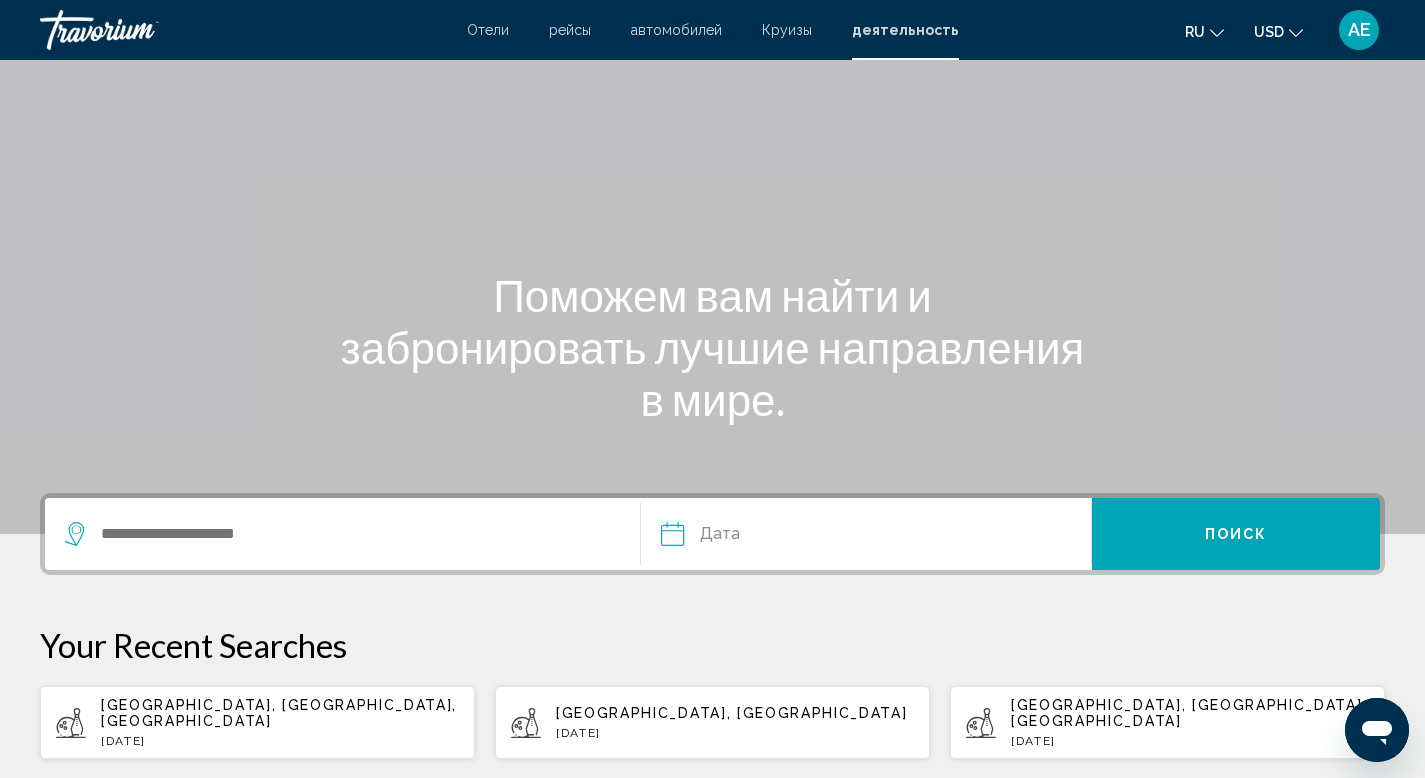 click at bounding box center (342, 534) 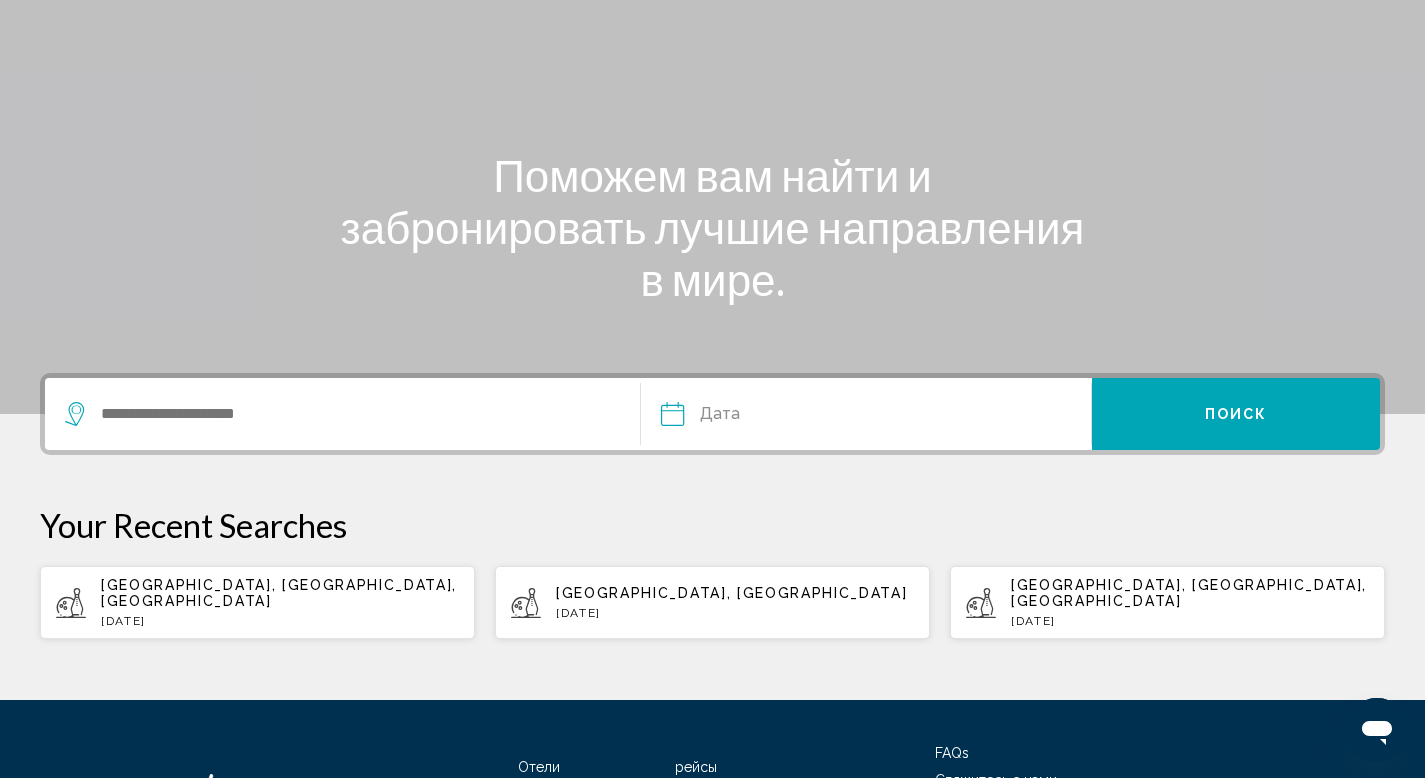 scroll, scrollTop: 0, scrollLeft: 0, axis: both 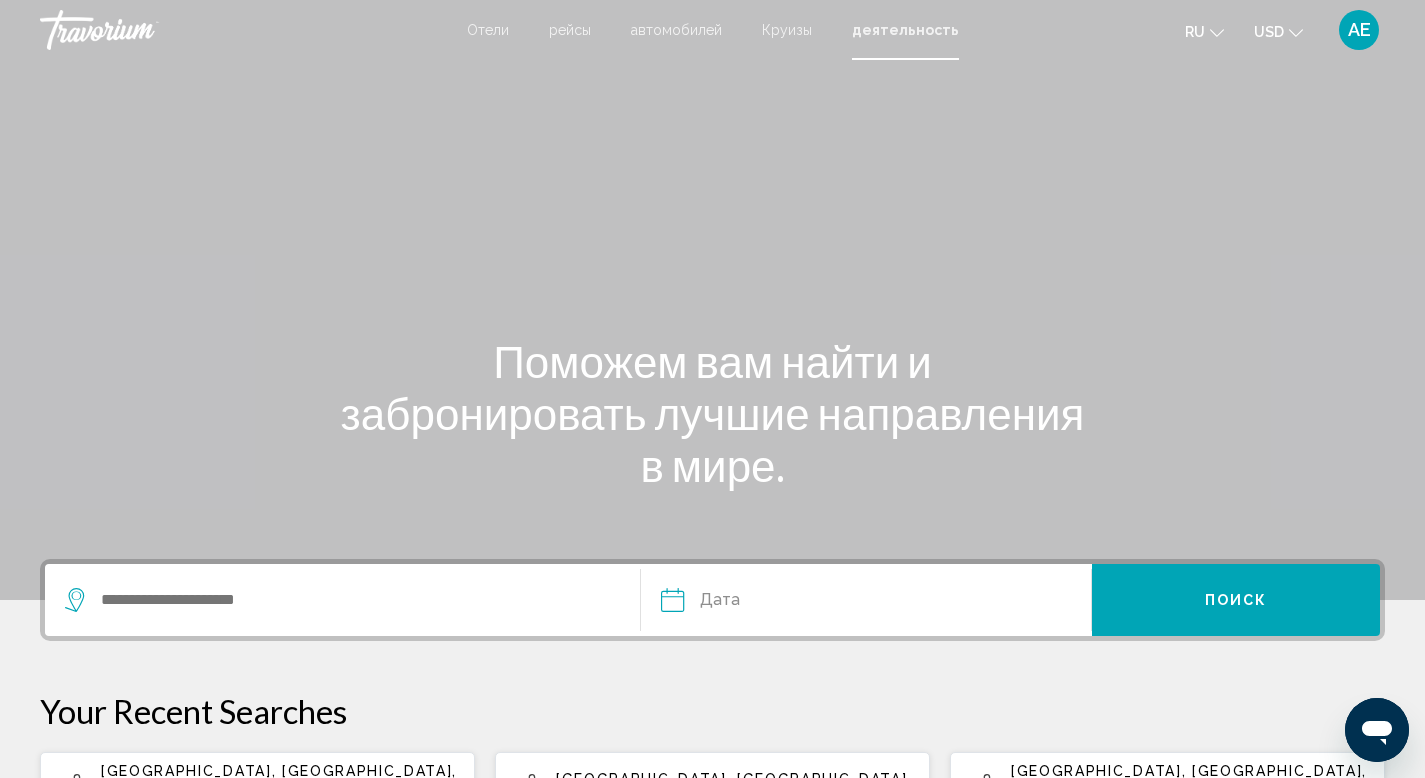 click on "Отели" at bounding box center (488, 30) 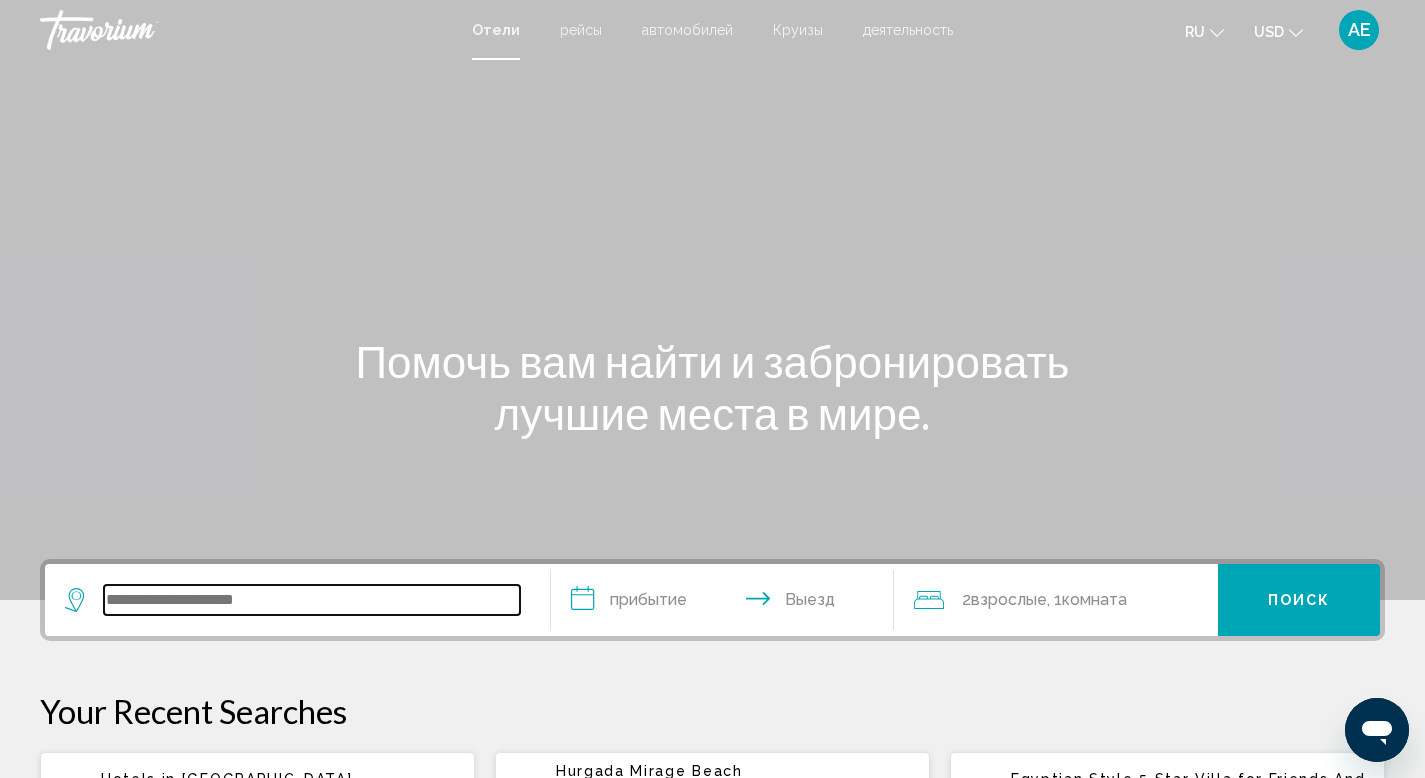click at bounding box center [312, 600] 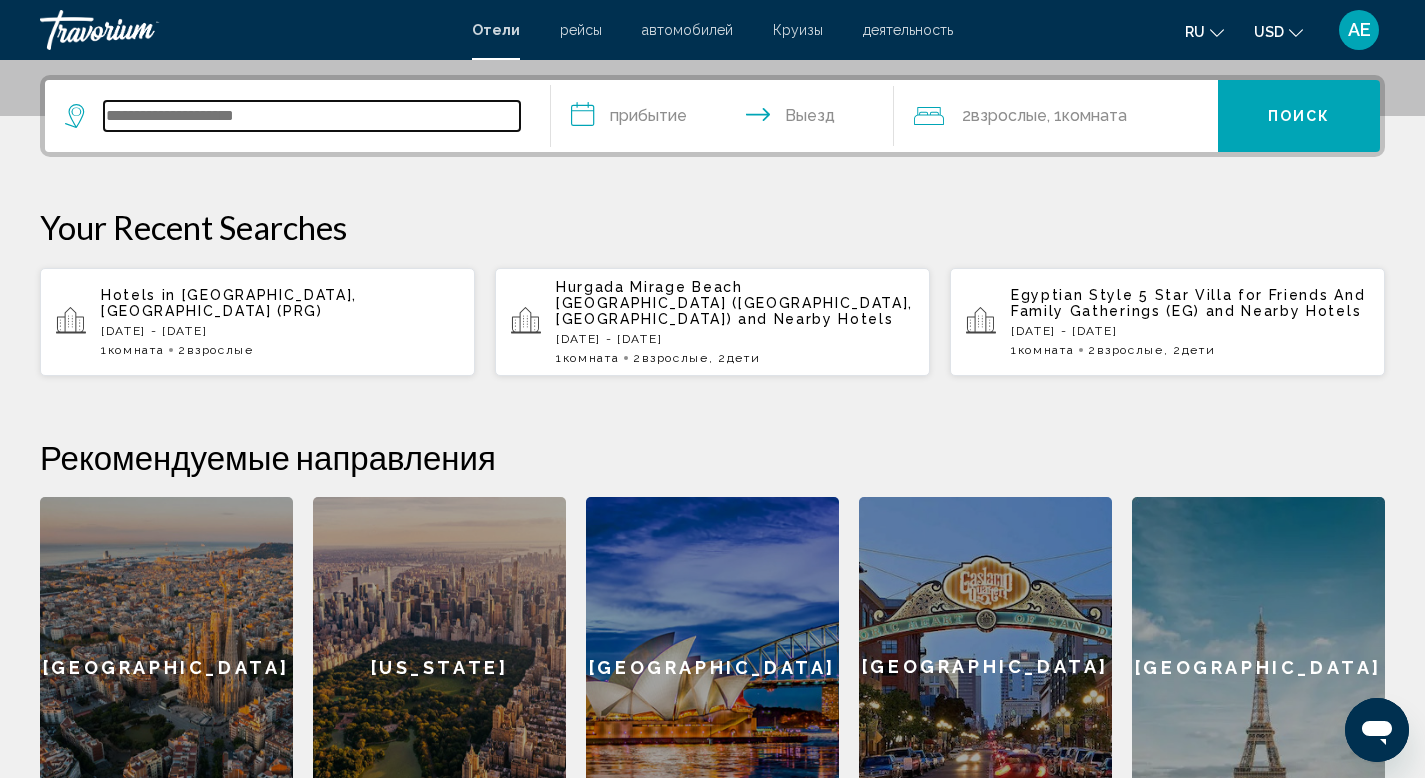scroll, scrollTop: 494, scrollLeft: 0, axis: vertical 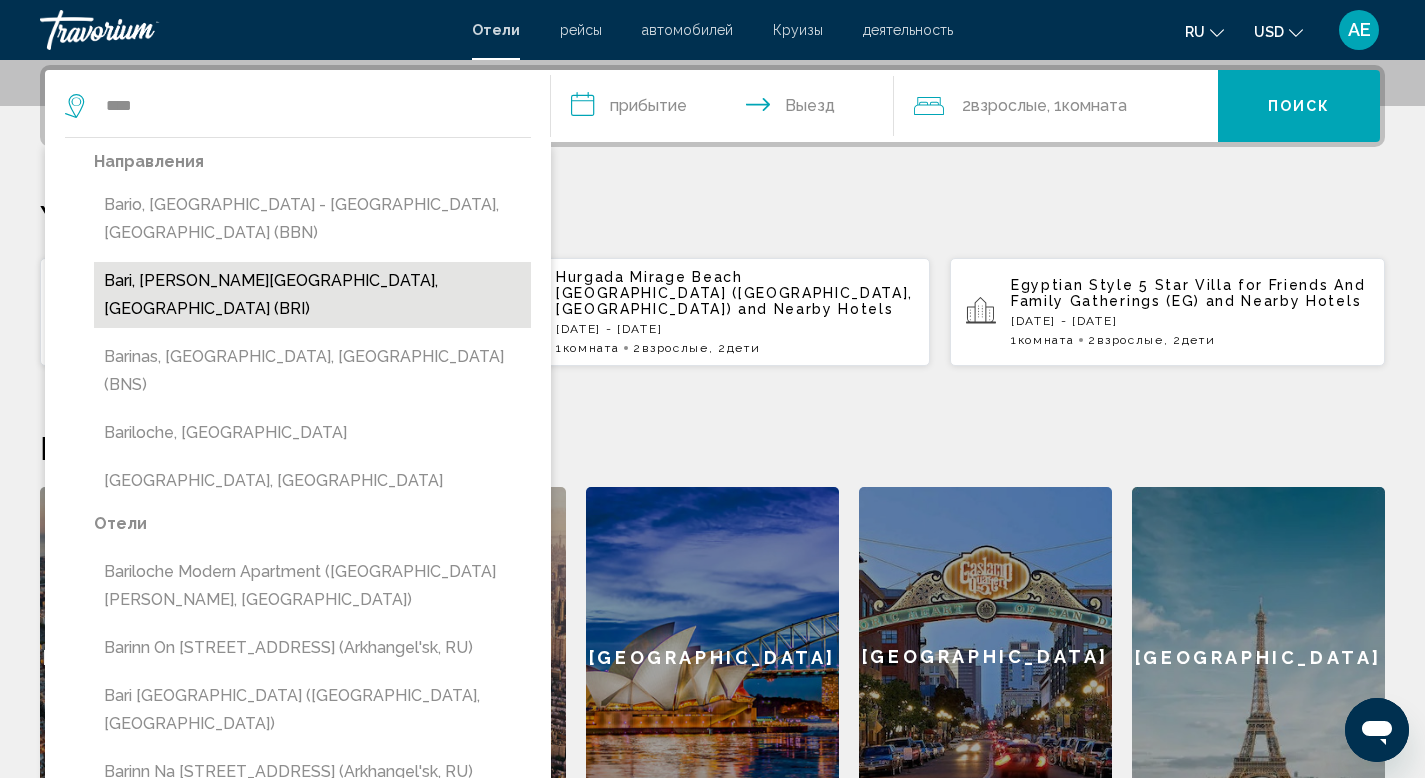 click on "Bari, Trulli - Bari, Italy (BRI)" at bounding box center (312, 295) 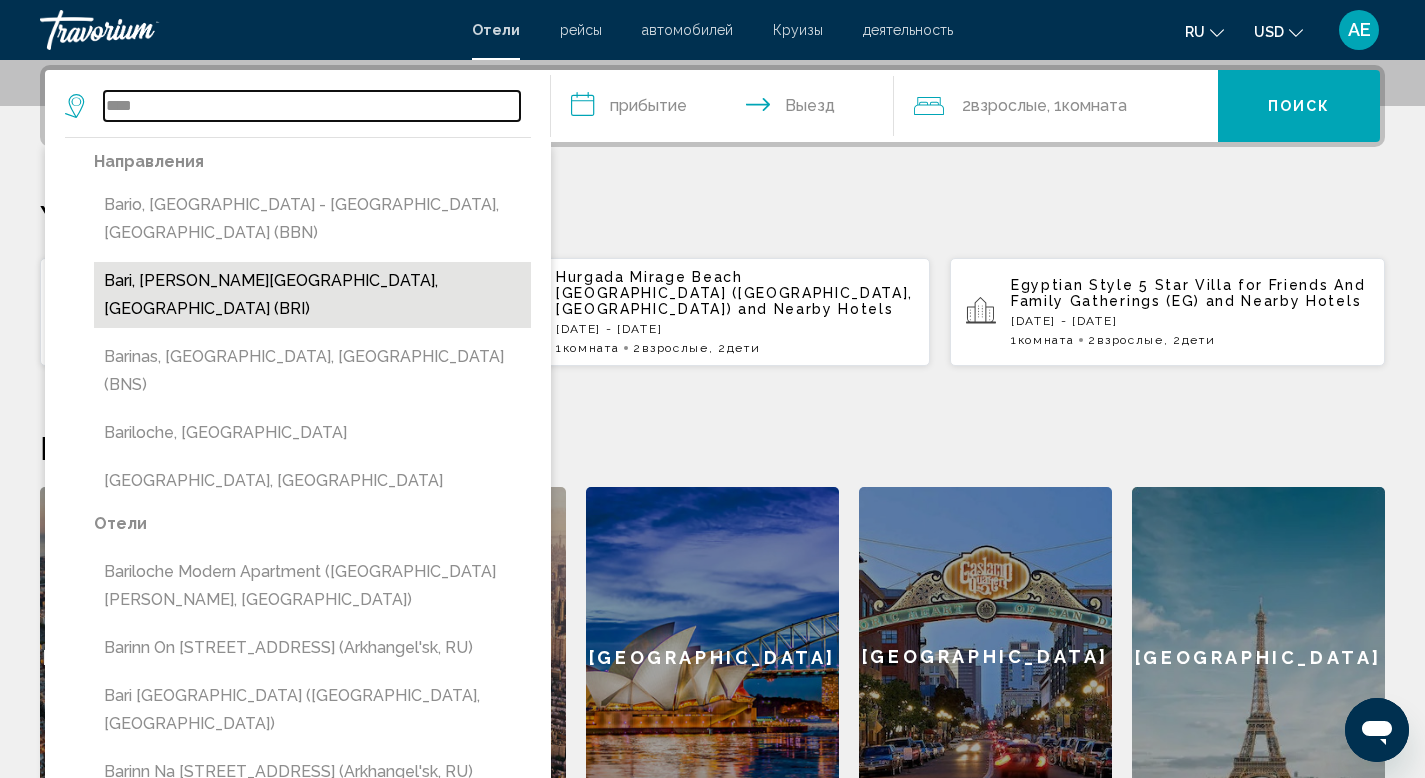 type on "**********" 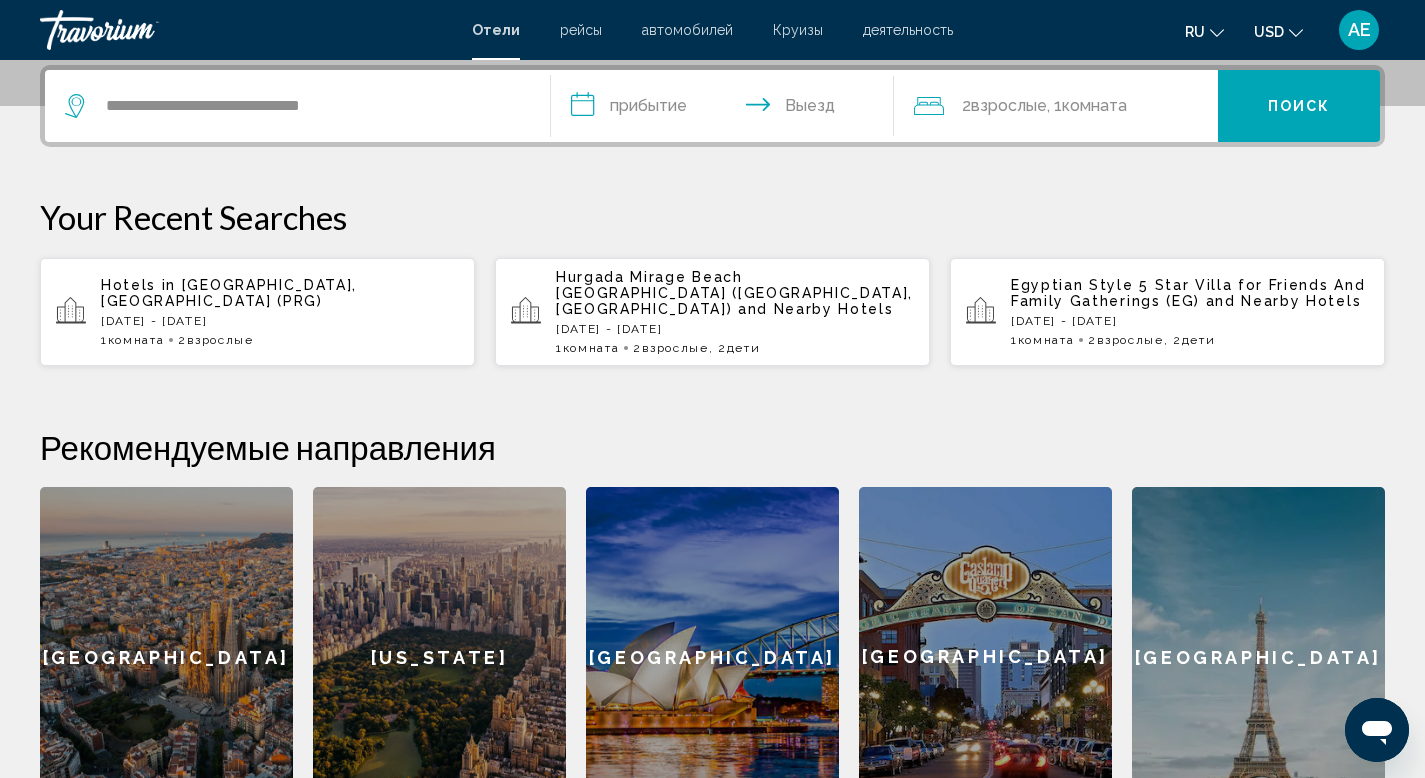 click on "**********" at bounding box center [727, 109] 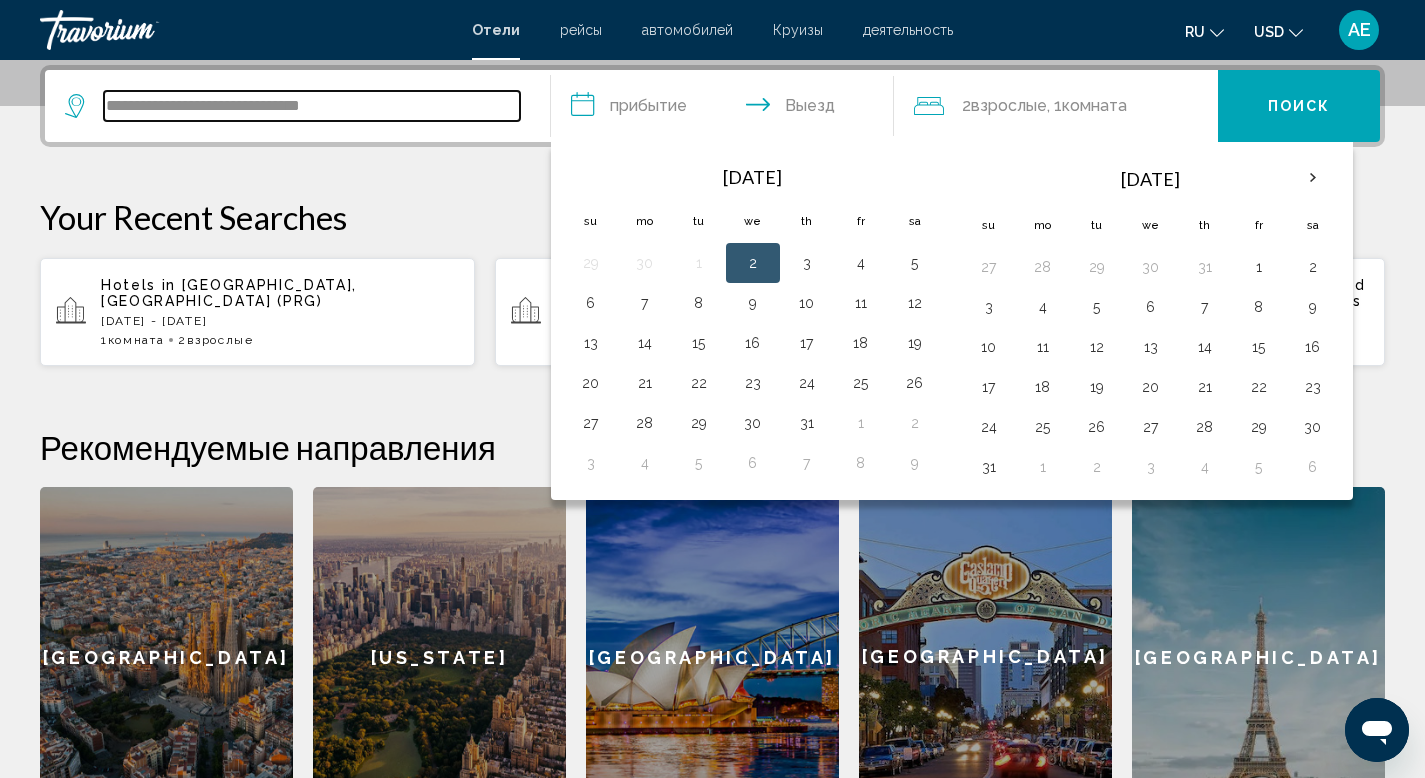 click on "**********" at bounding box center (312, 106) 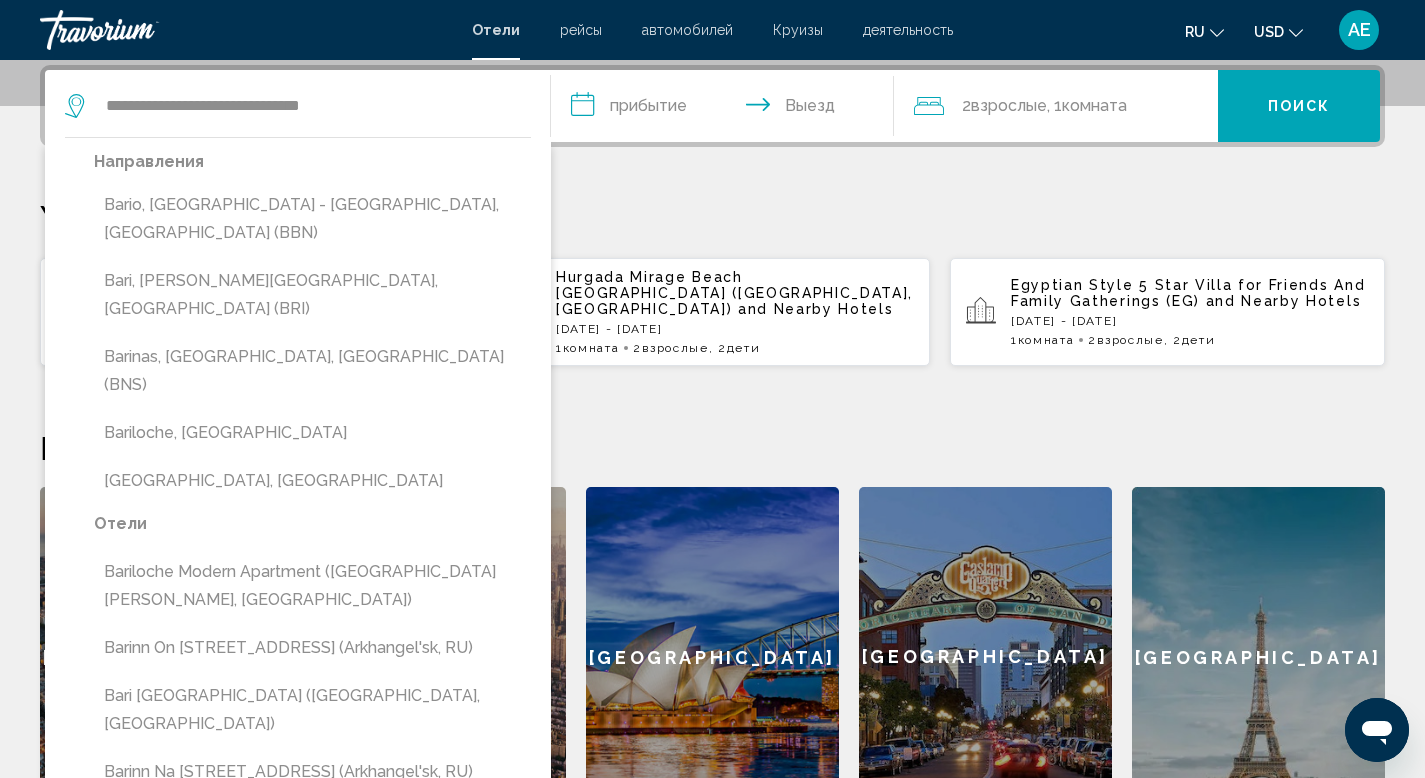 type 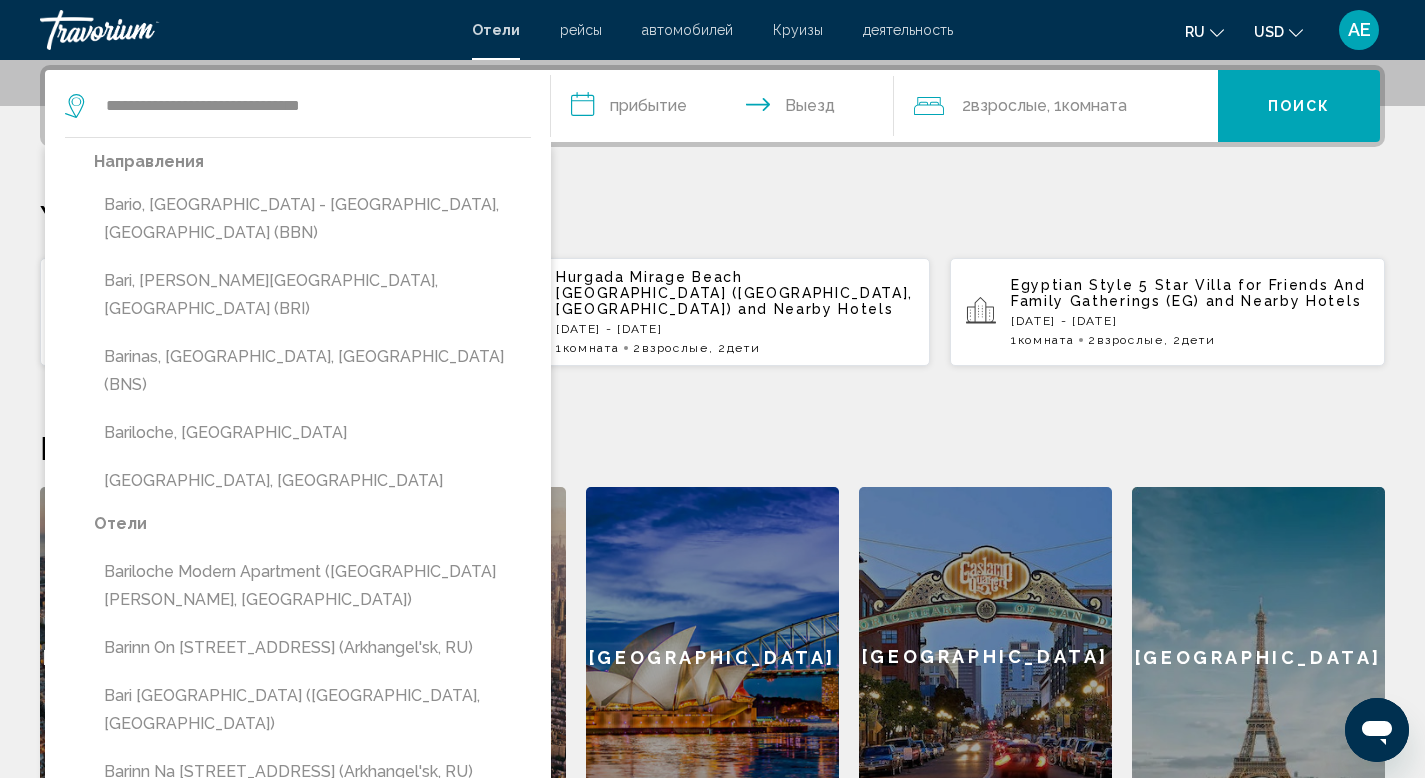 click 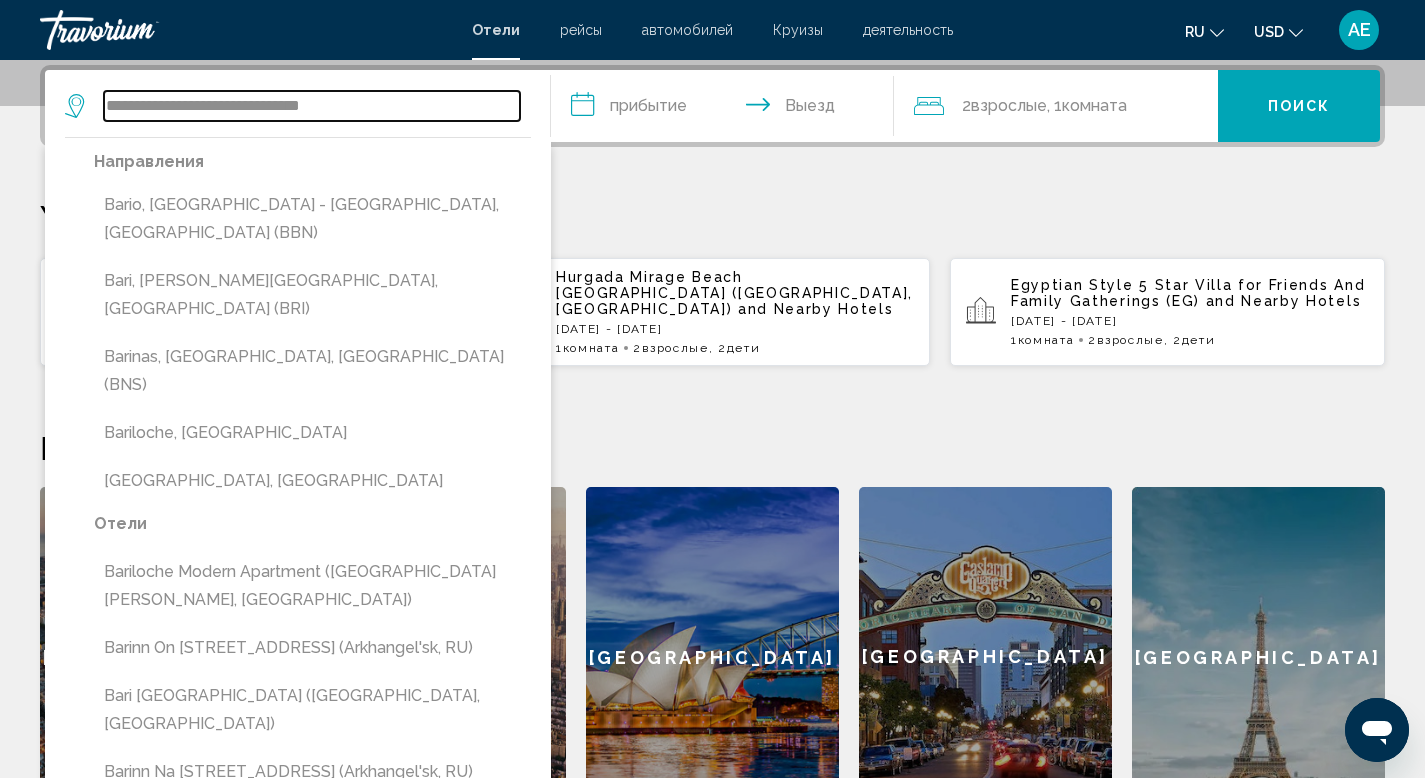click on "**********" at bounding box center (312, 106) 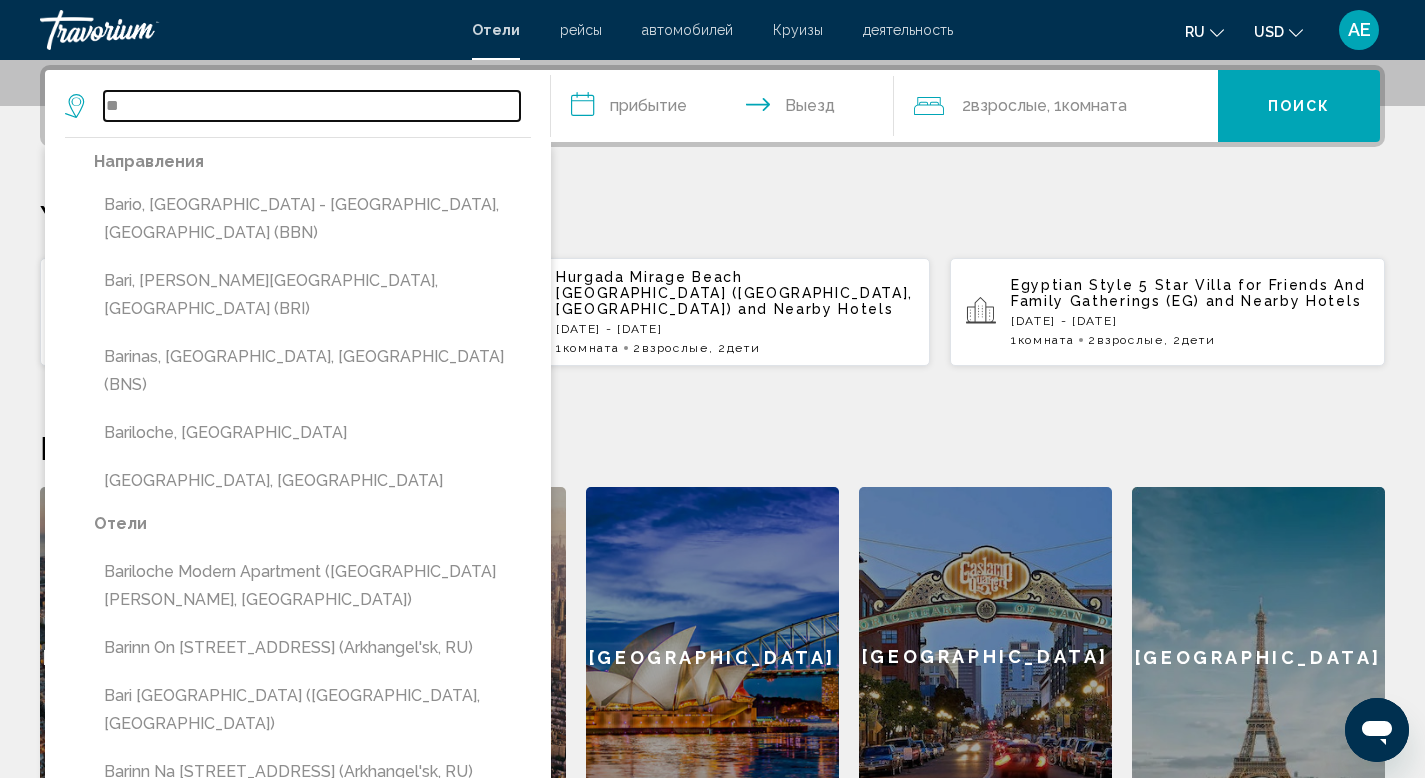 type on "*" 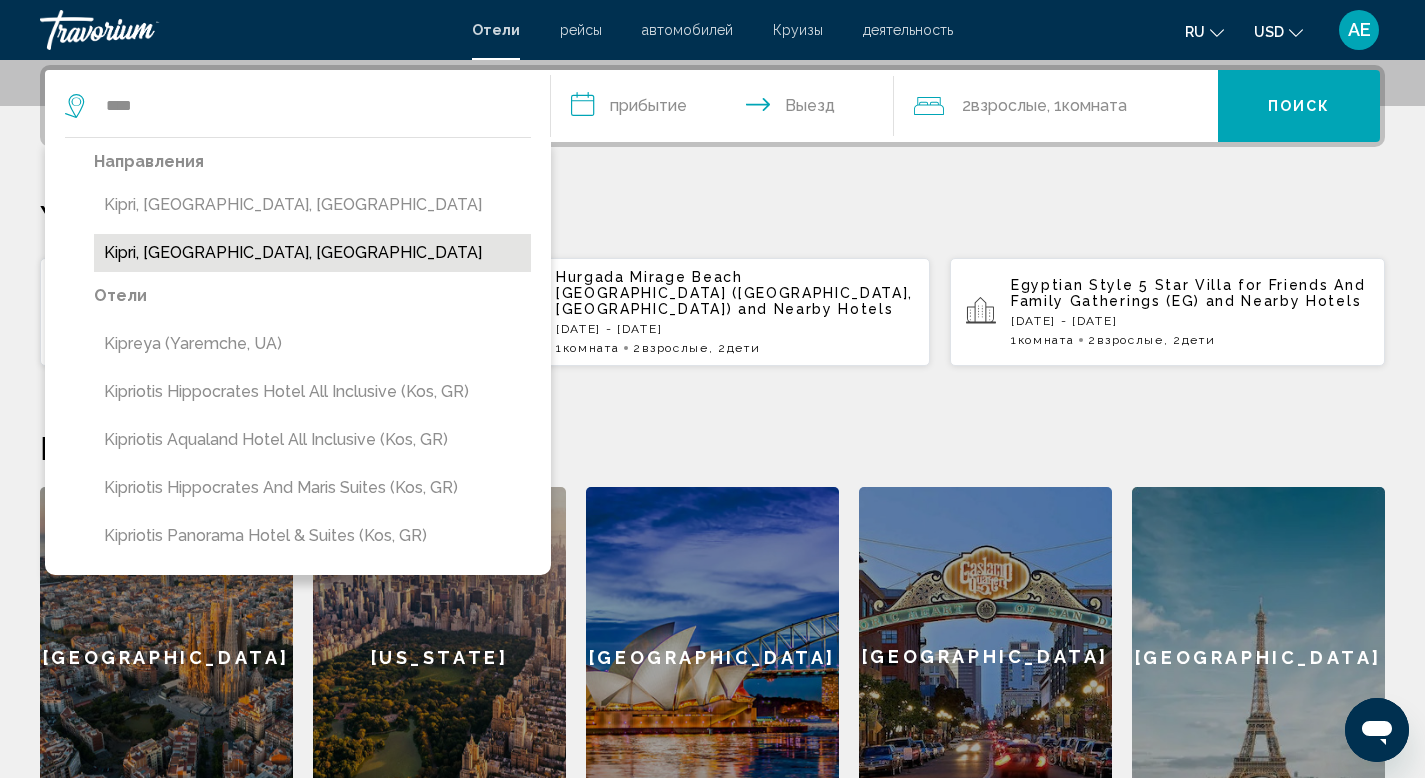click on "Kipri, Andros Island, Greece" at bounding box center [312, 253] 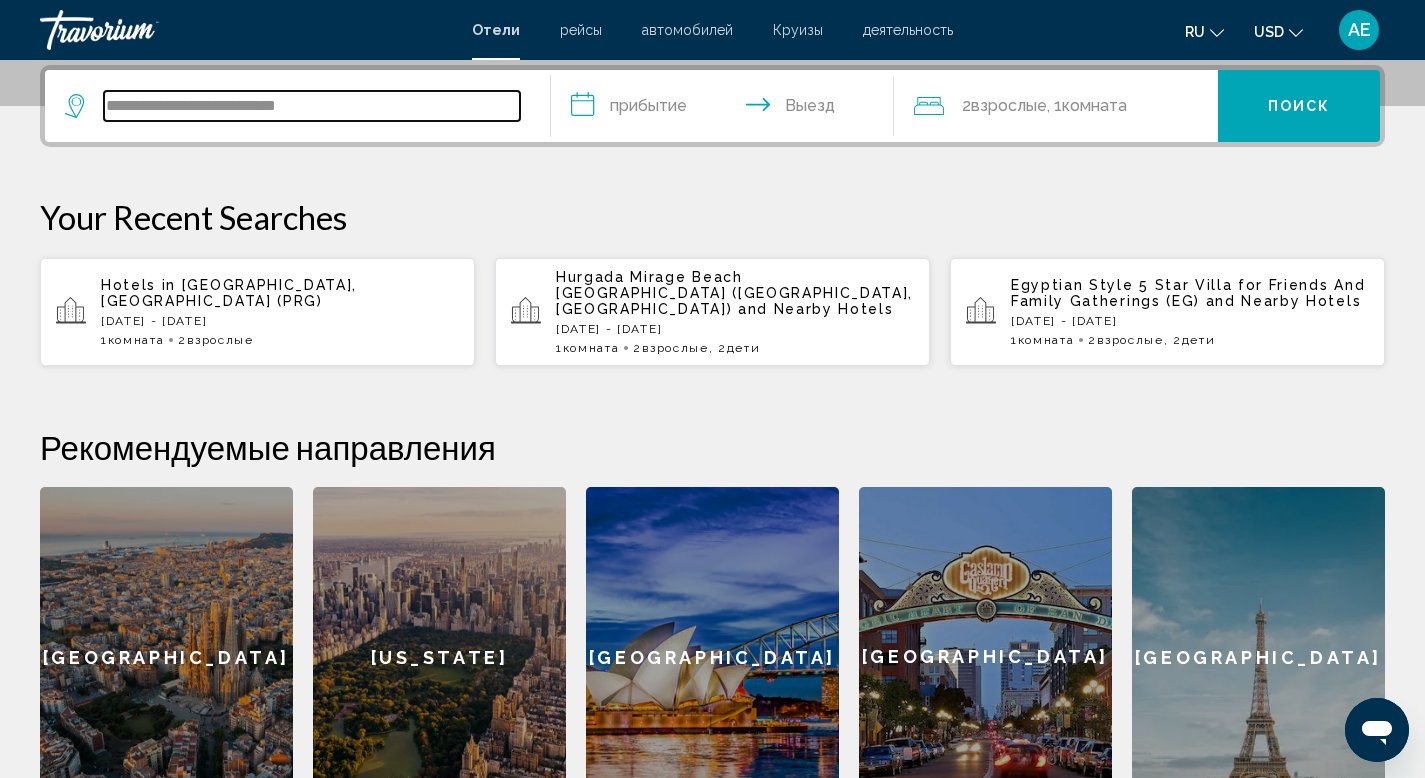 click on "**********" at bounding box center (312, 106) 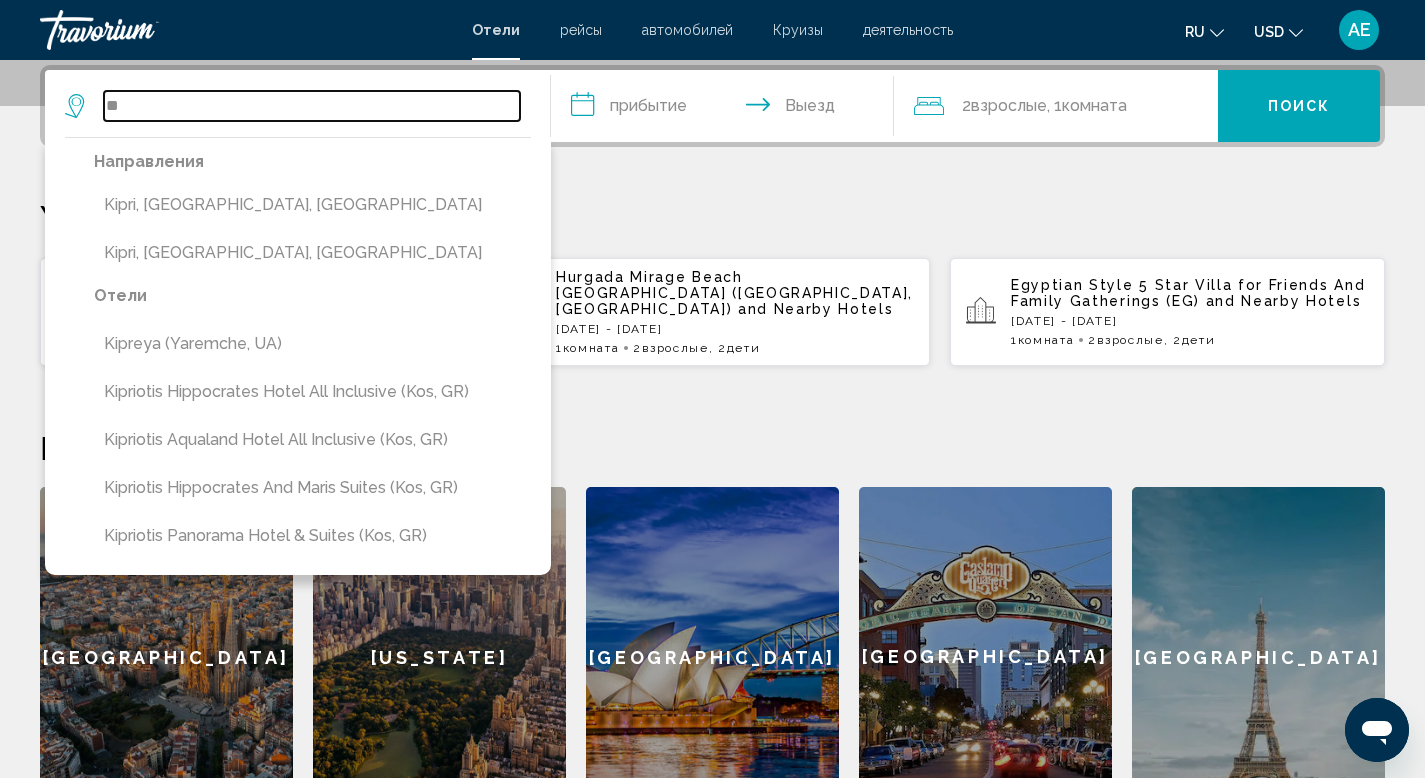 type on "*" 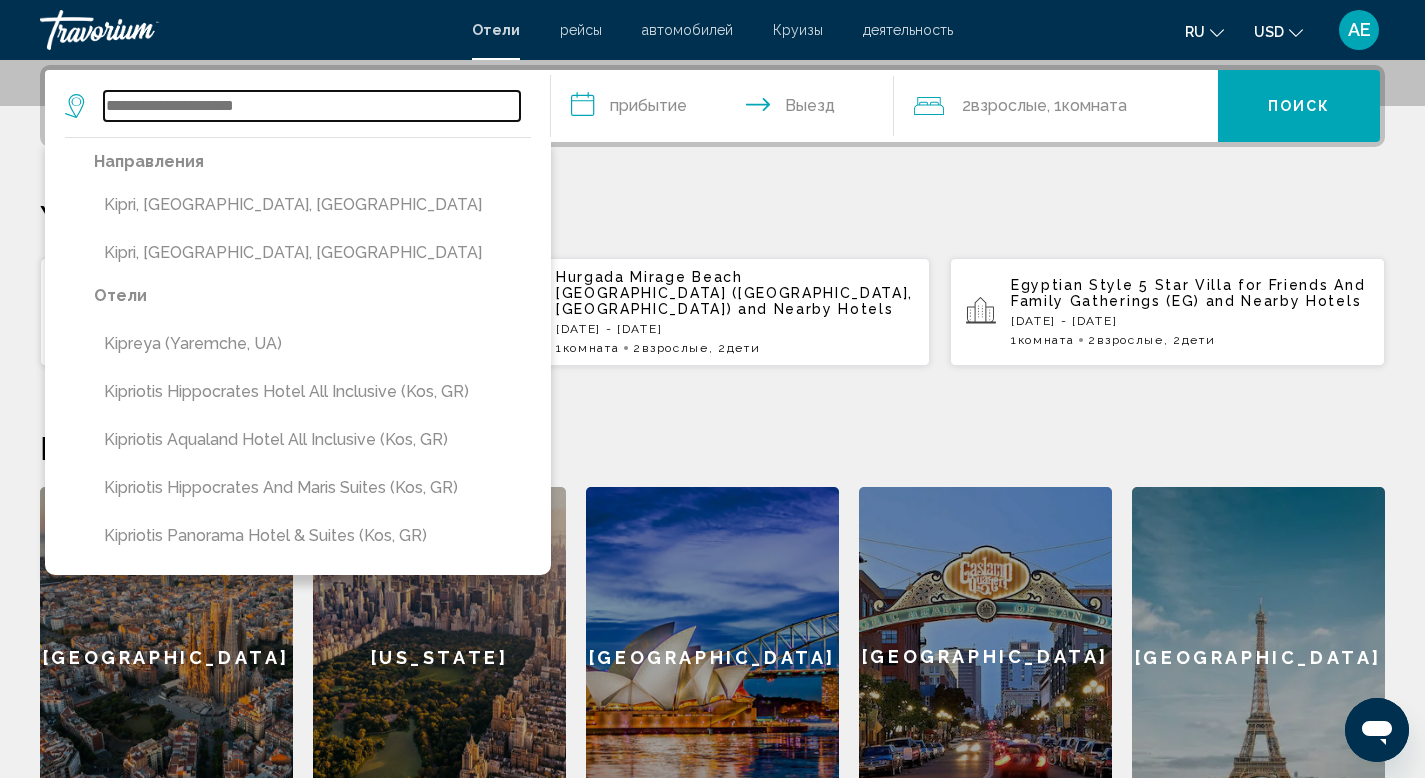 click at bounding box center (312, 106) 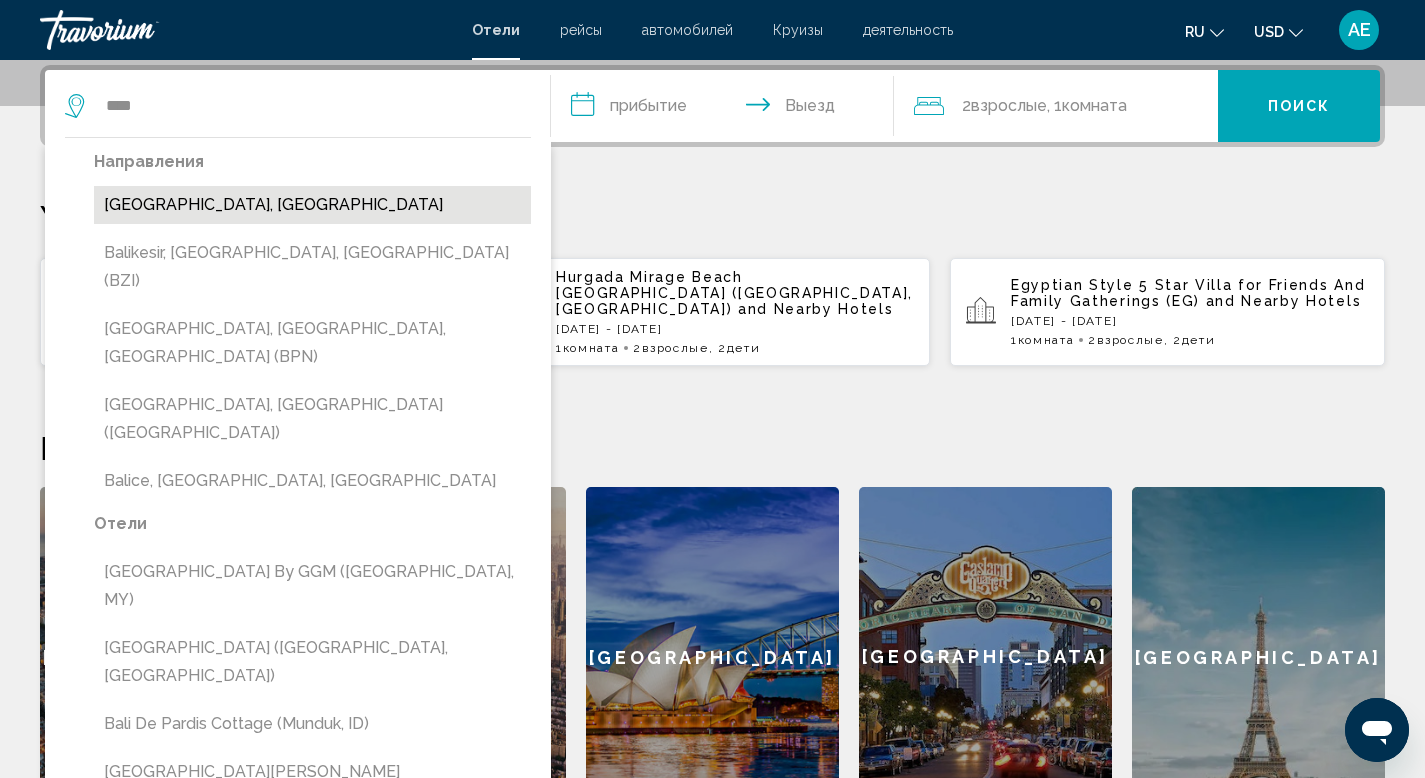 click on "Bali Island, Indonesia" at bounding box center (312, 205) 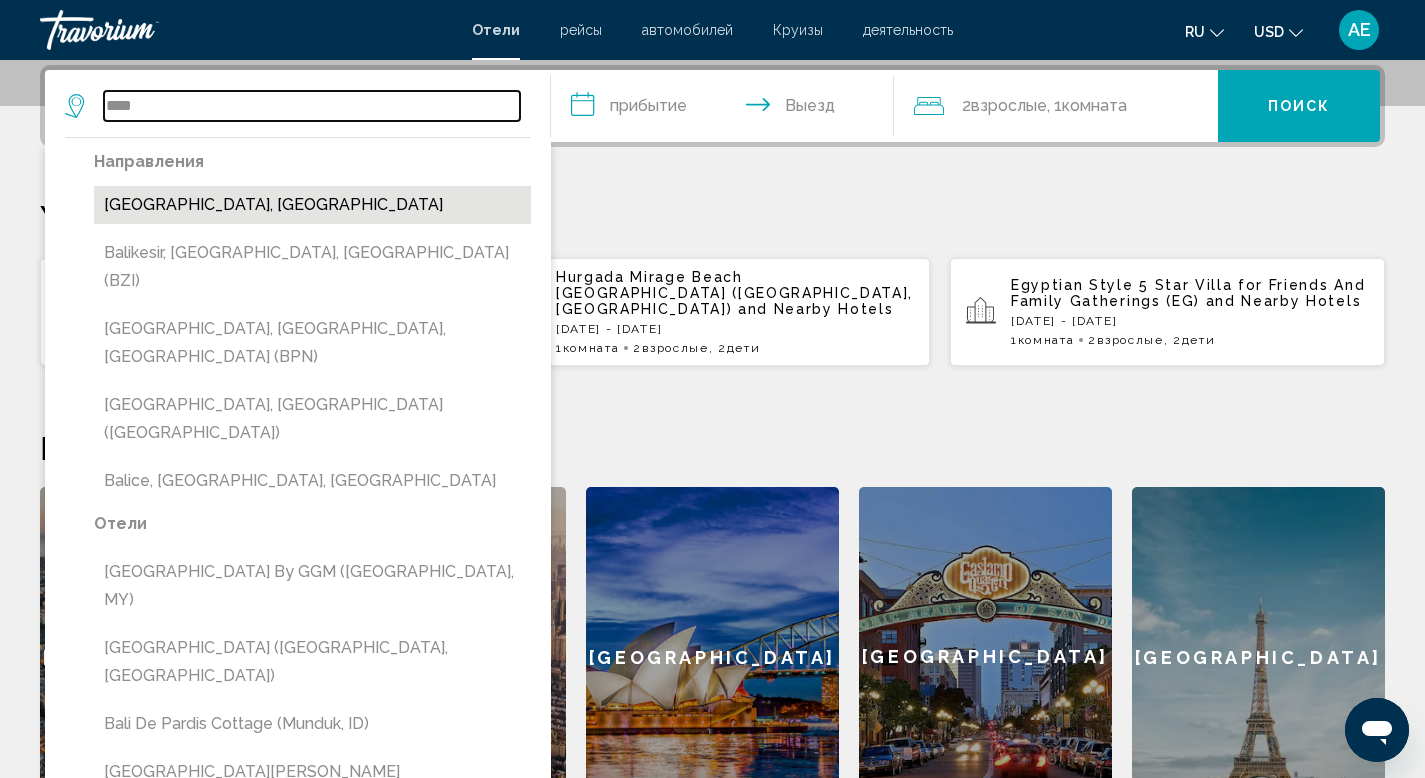 type on "**********" 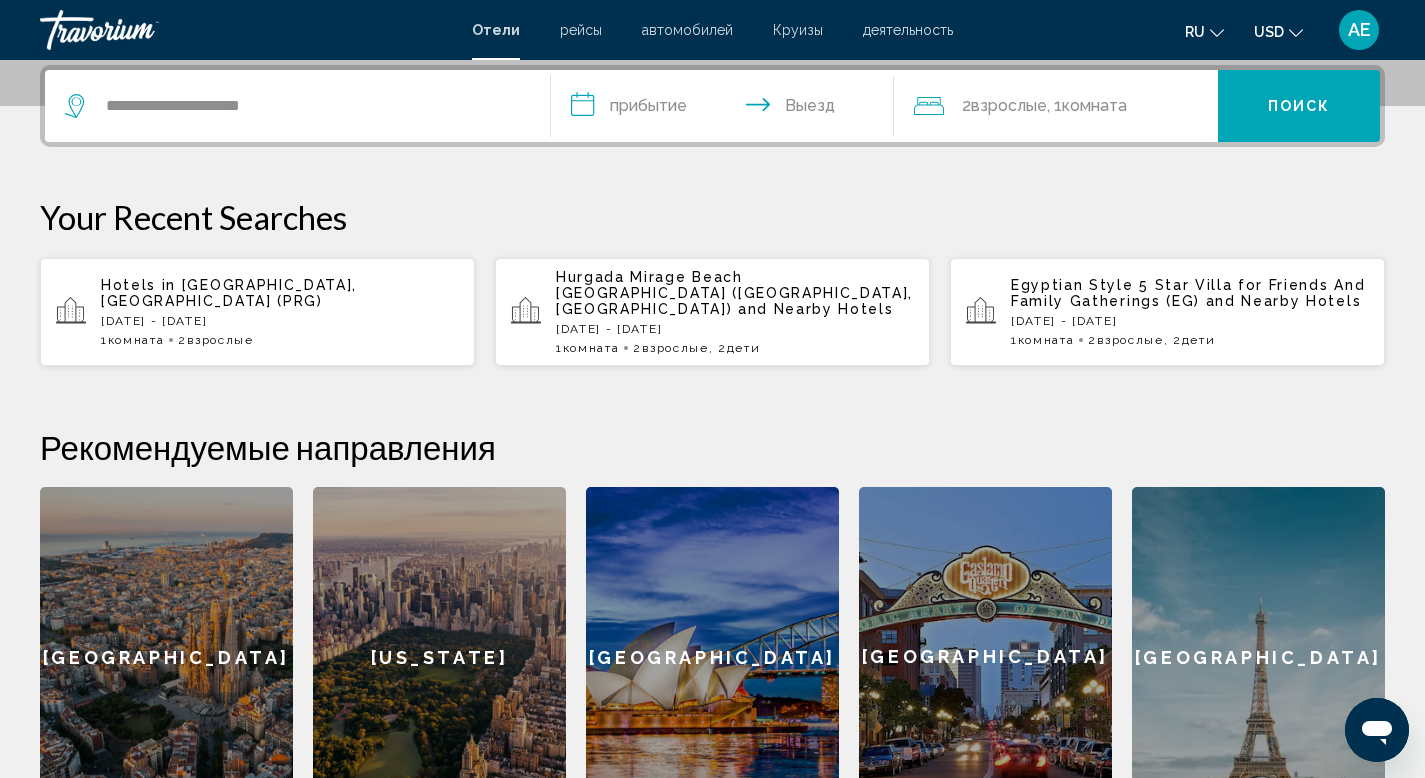 click on "**********" at bounding box center (727, 109) 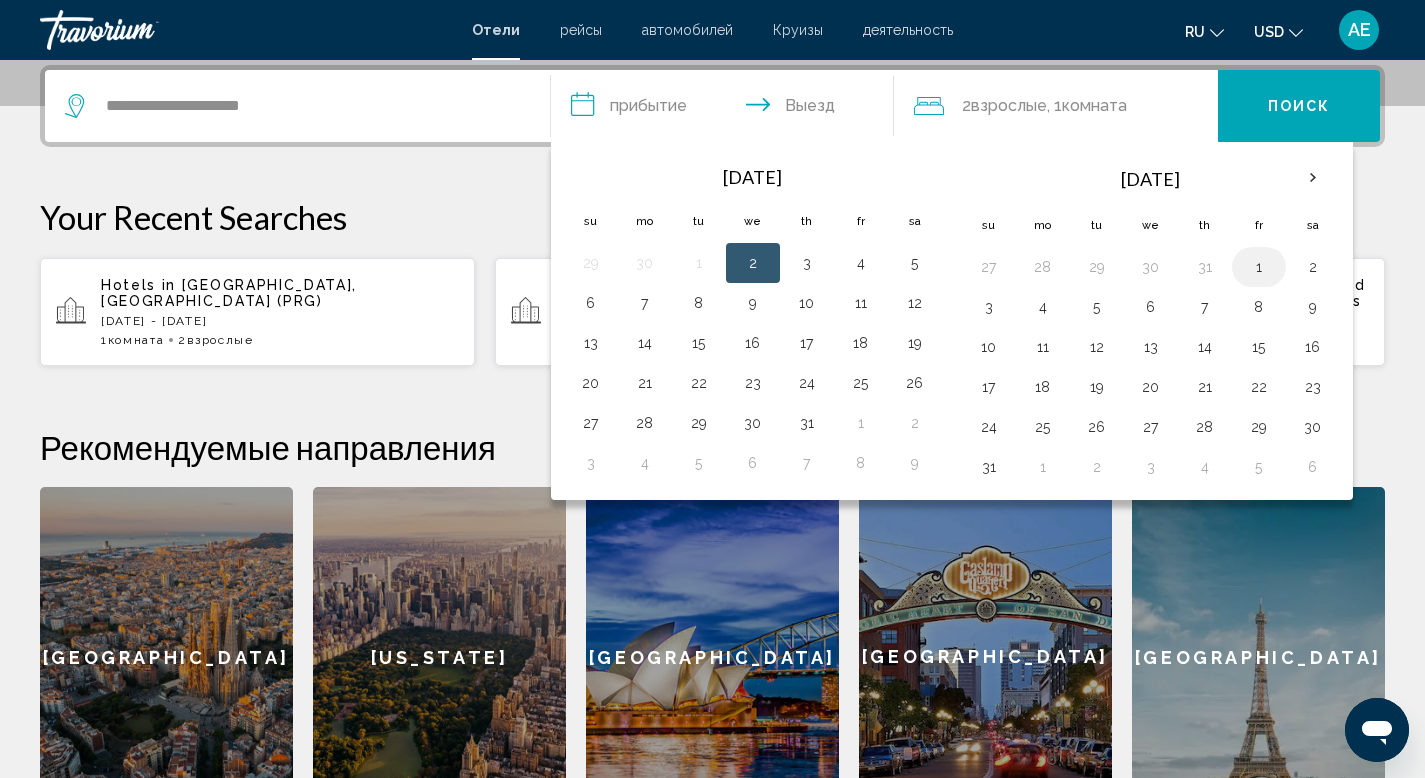 click on "1" at bounding box center [1259, 267] 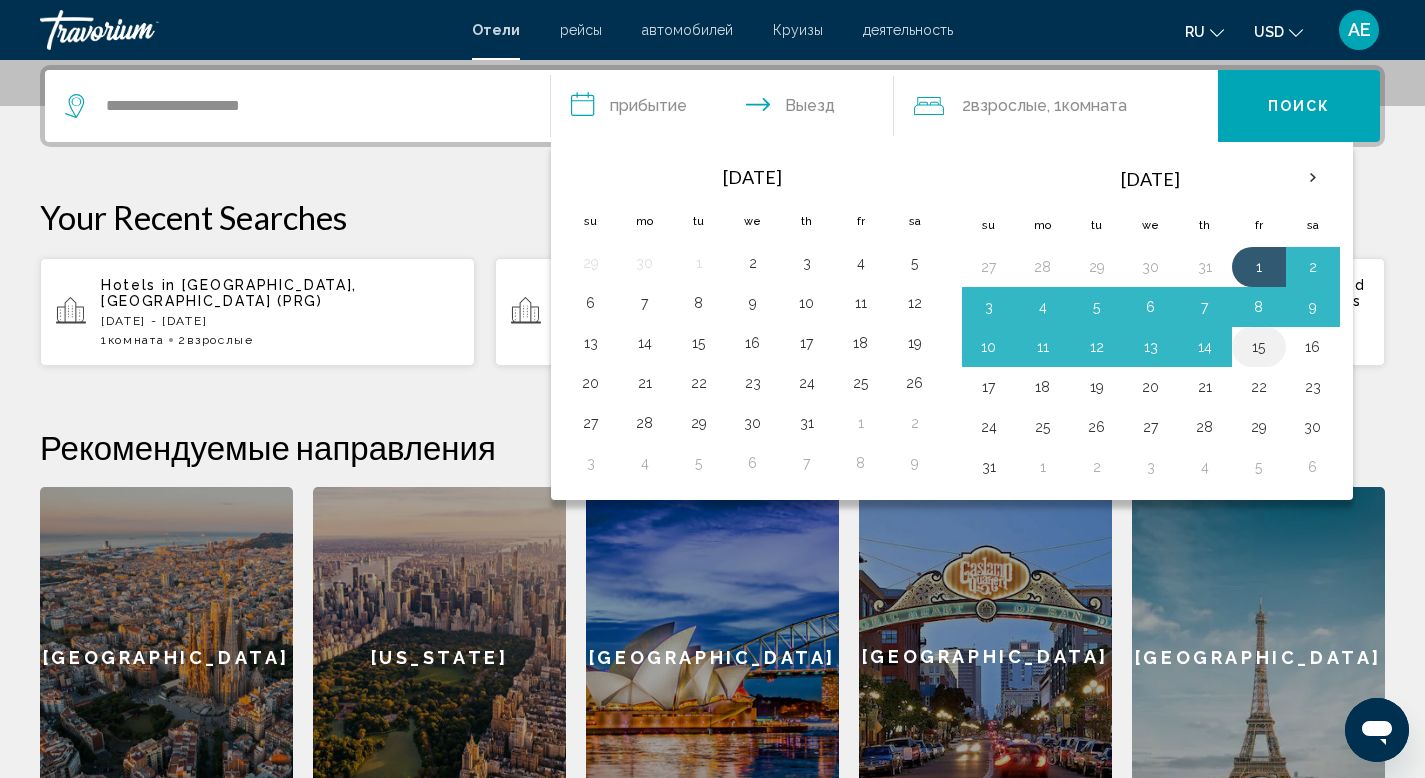 click on "15" at bounding box center [1259, 347] 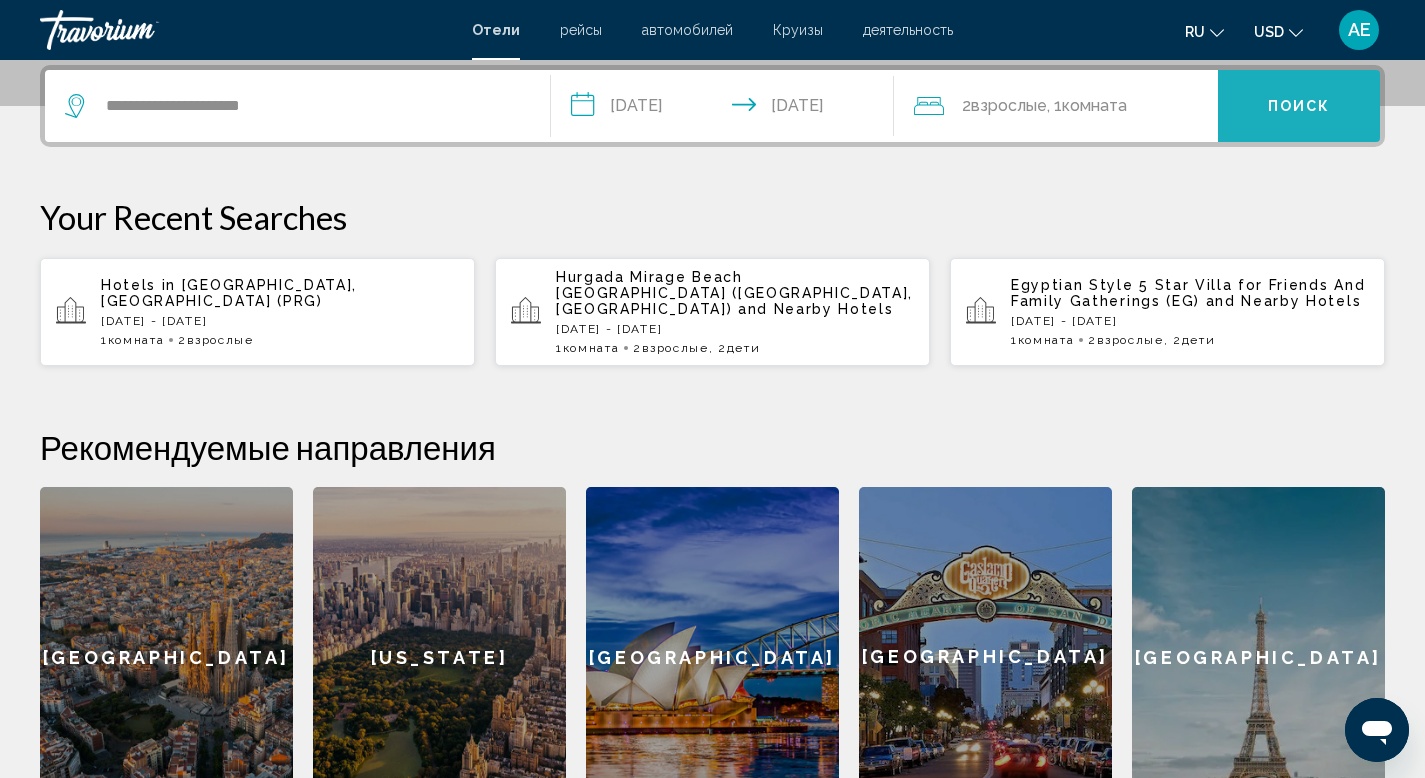 click on "Поиск" at bounding box center [1299, 106] 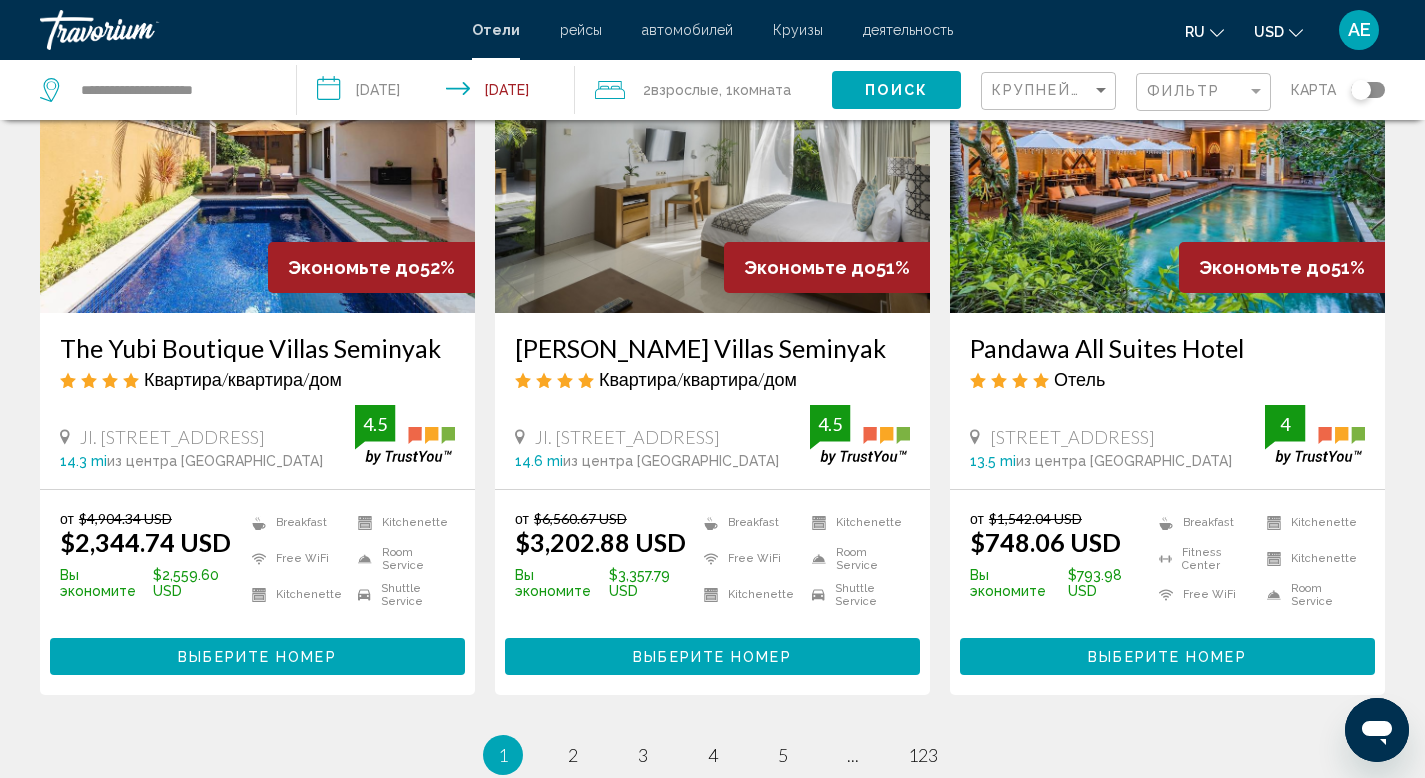scroll, scrollTop: 2549, scrollLeft: 0, axis: vertical 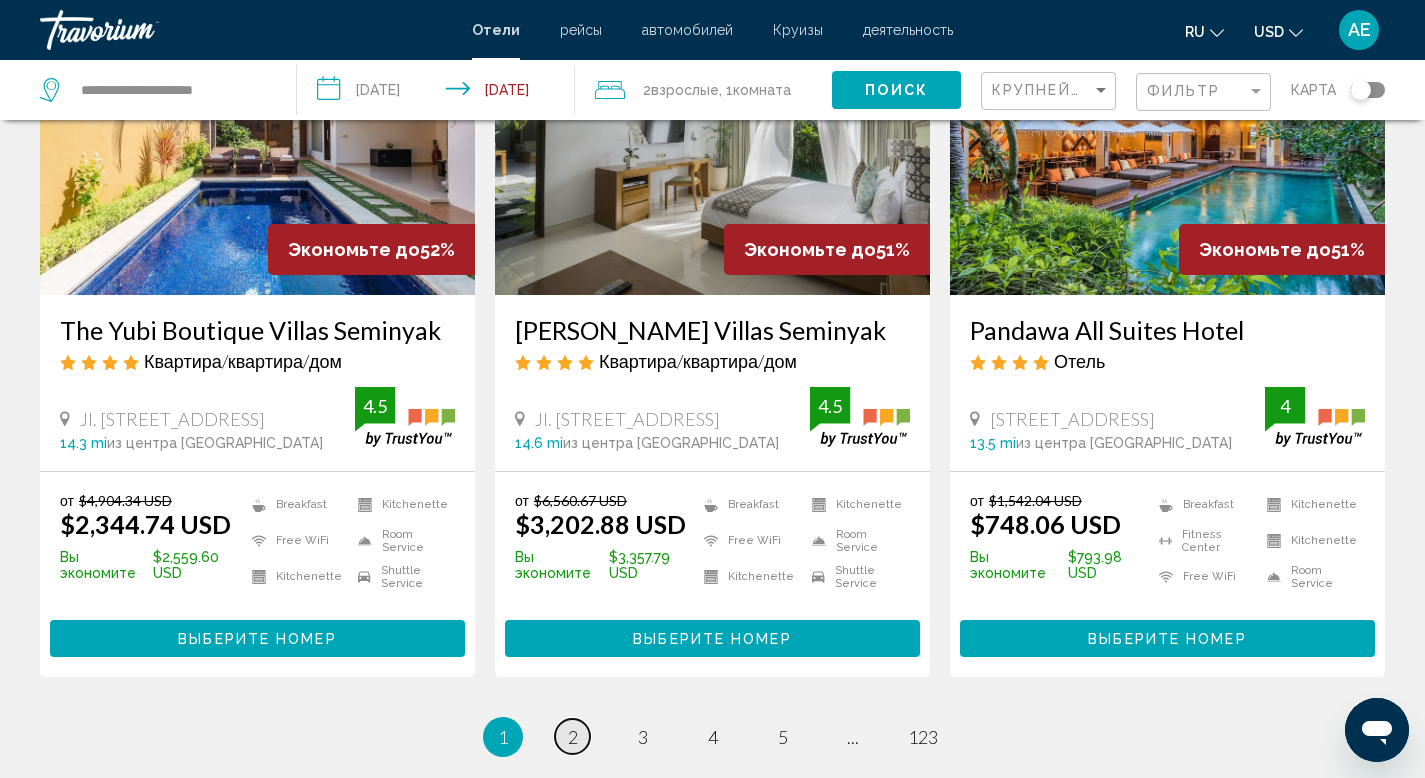 click on "page  2" at bounding box center [572, 736] 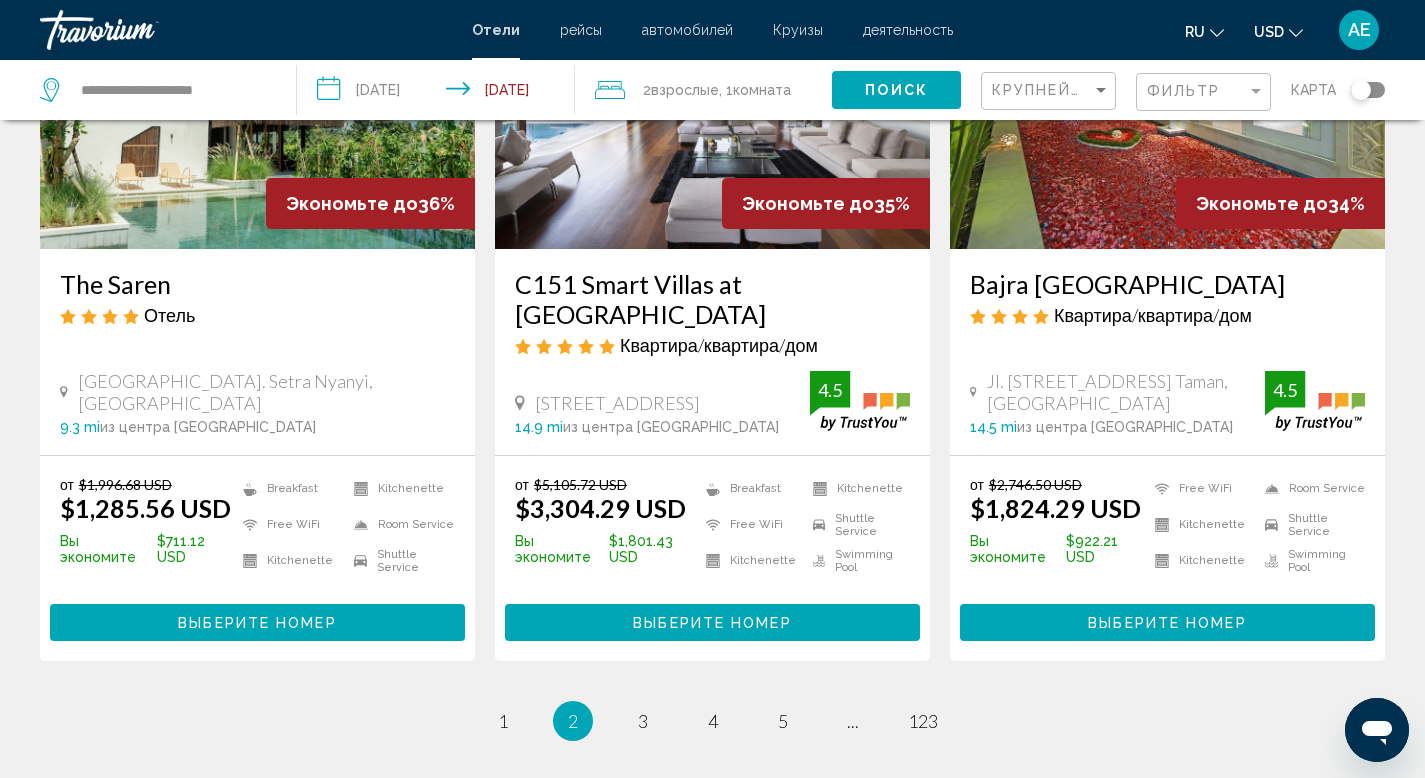 scroll, scrollTop: 2563, scrollLeft: 0, axis: vertical 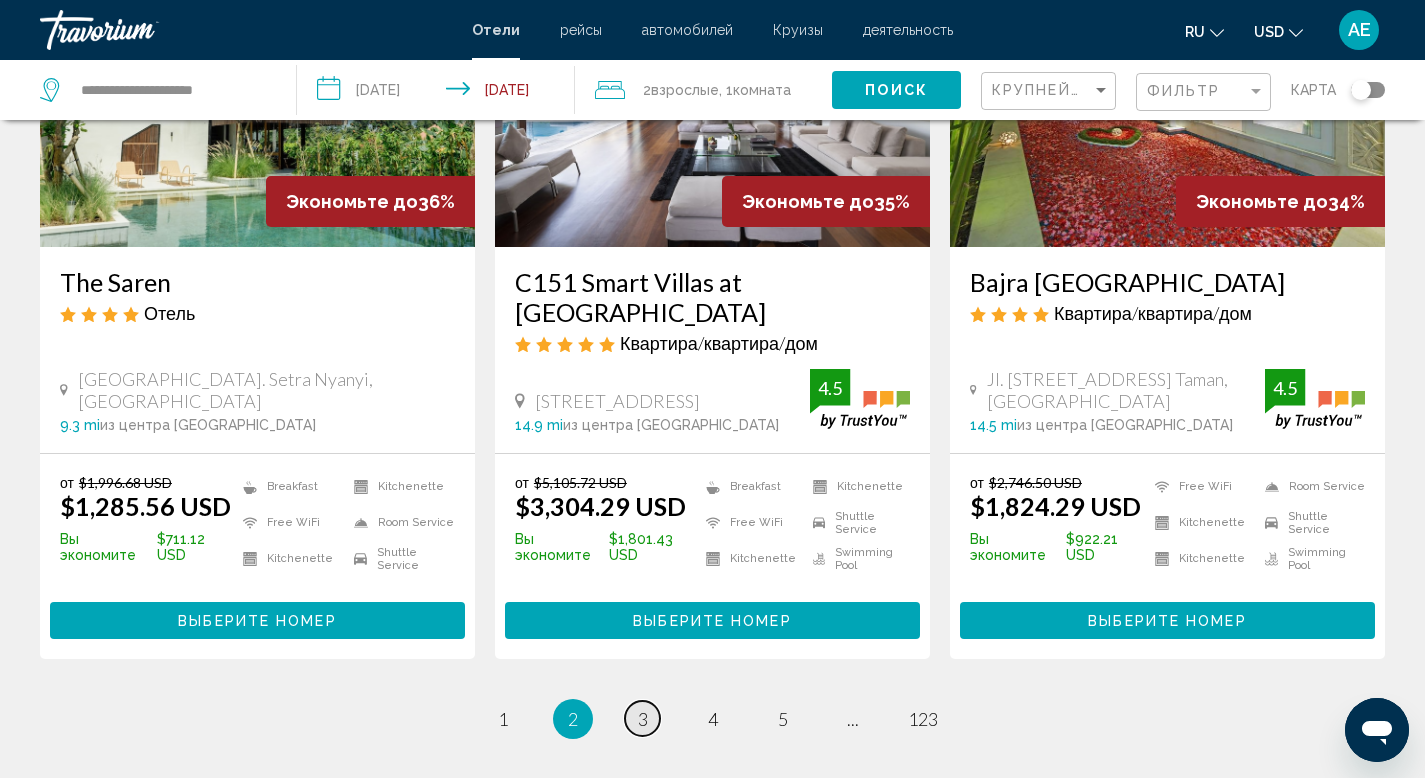click on "3" at bounding box center (643, 719) 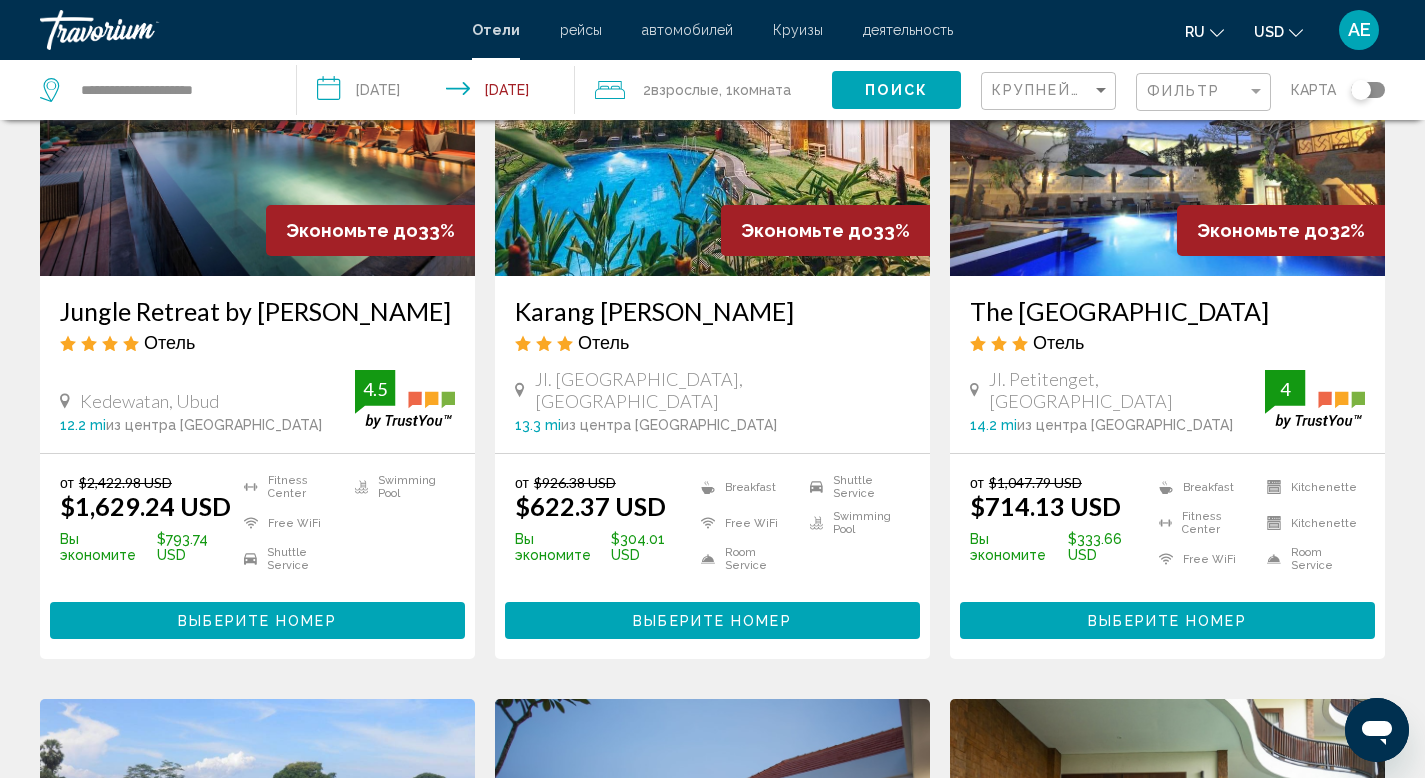 scroll, scrollTop: 233, scrollLeft: 0, axis: vertical 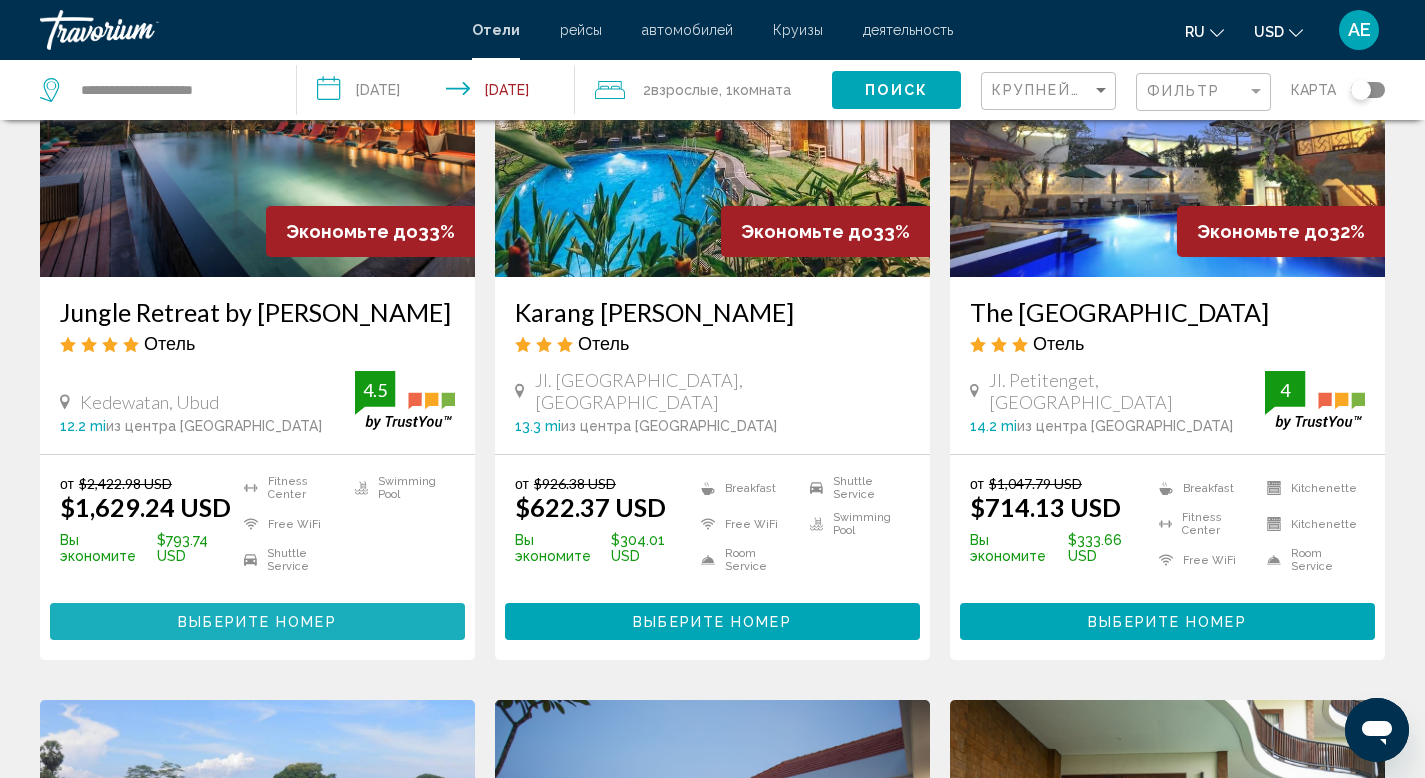 click on "Выберите номер" at bounding box center (257, 622) 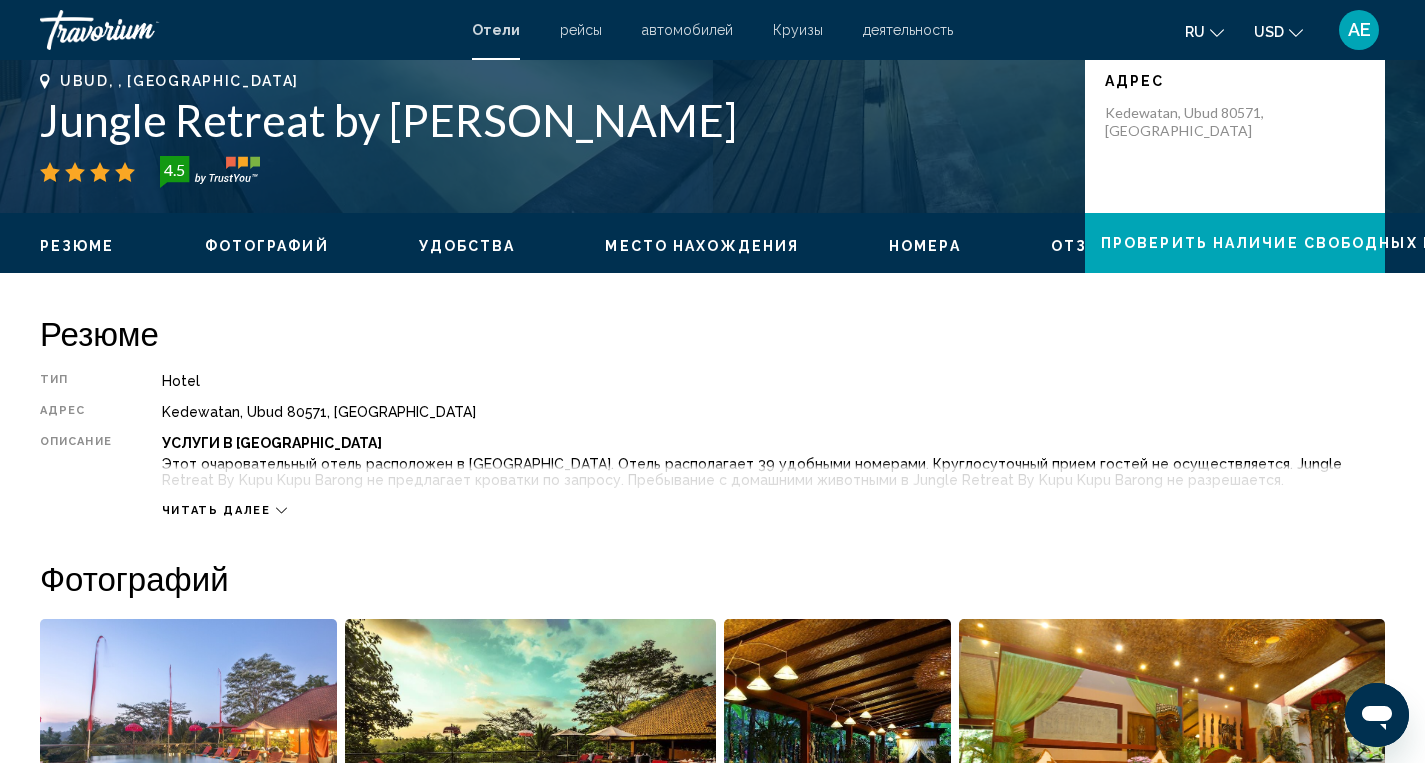 scroll, scrollTop: 0, scrollLeft: 0, axis: both 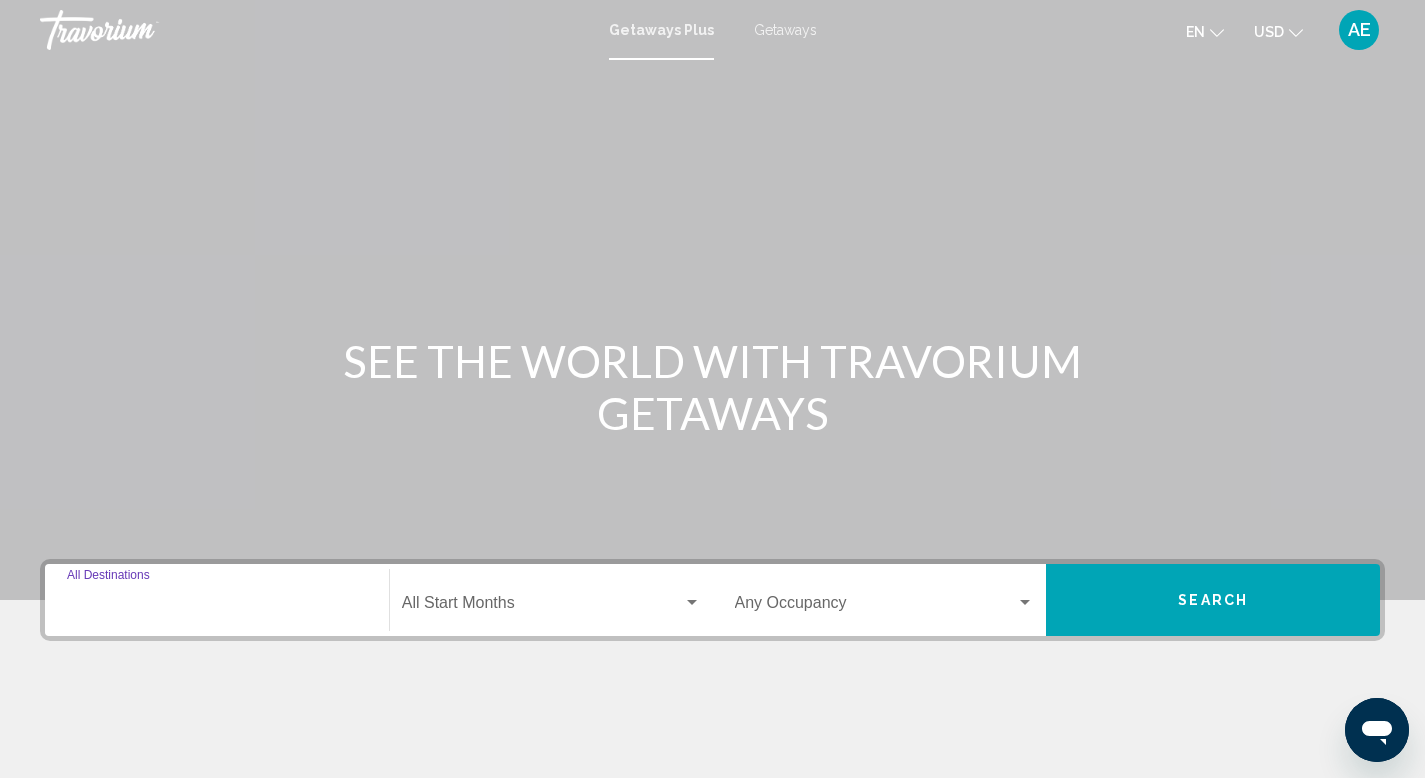 click on "Destination All Destinations" at bounding box center (217, 607) 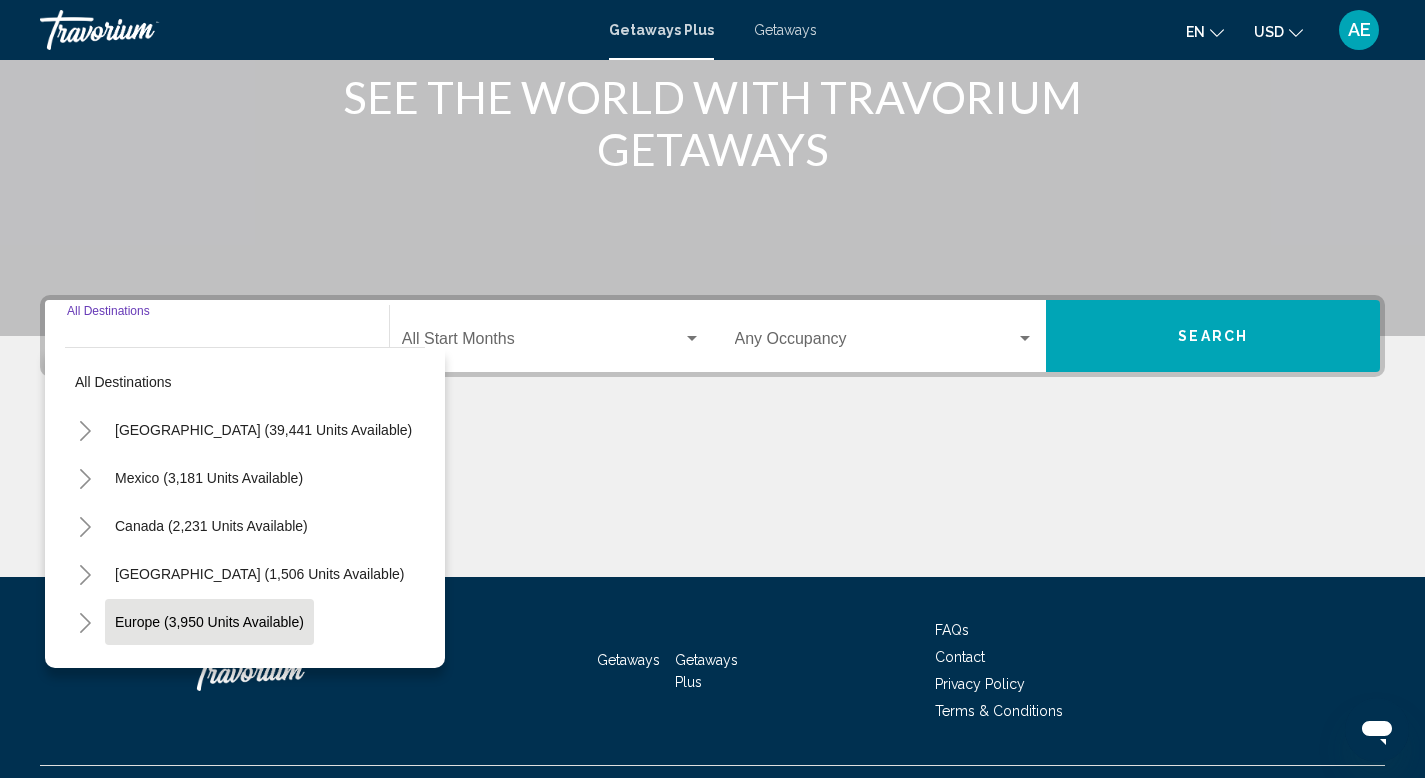 scroll, scrollTop: 308, scrollLeft: 0, axis: vertical 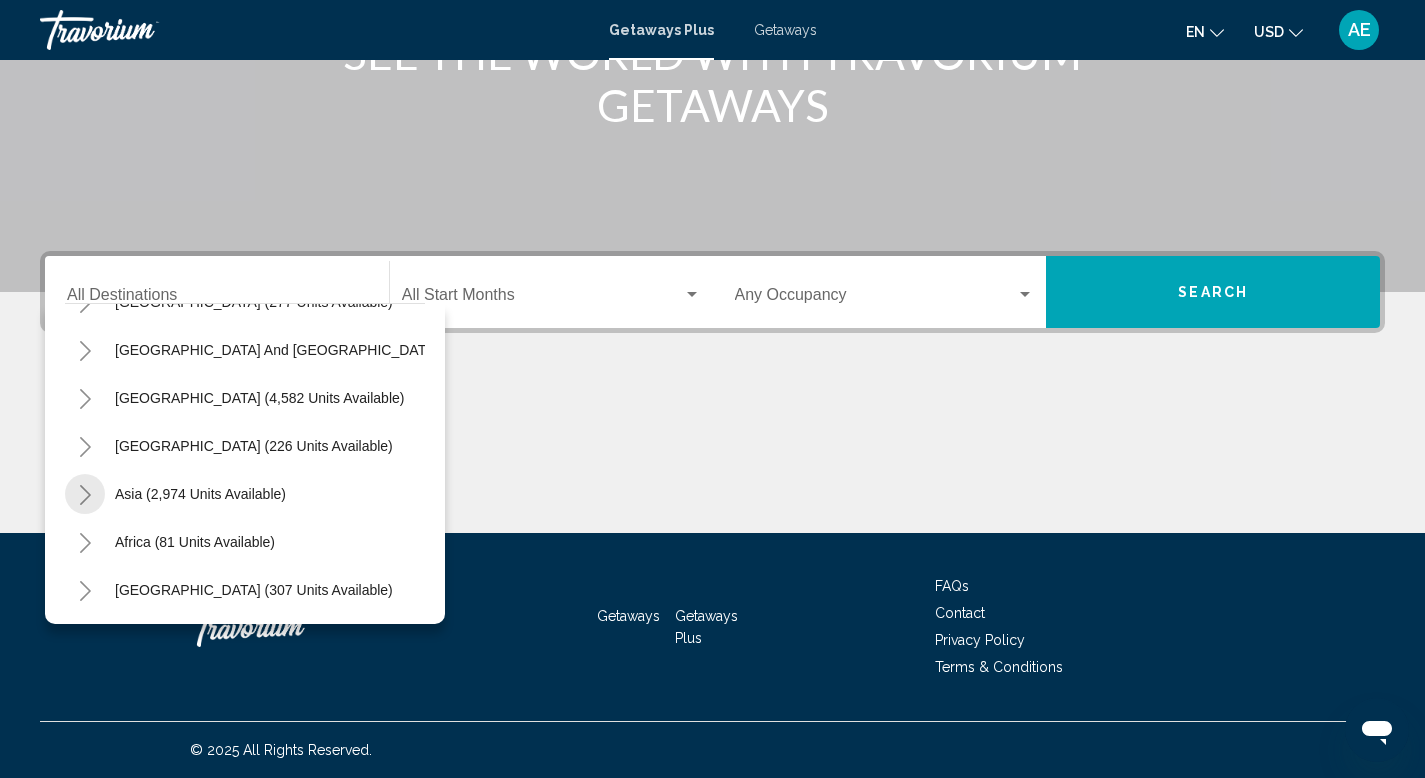 click 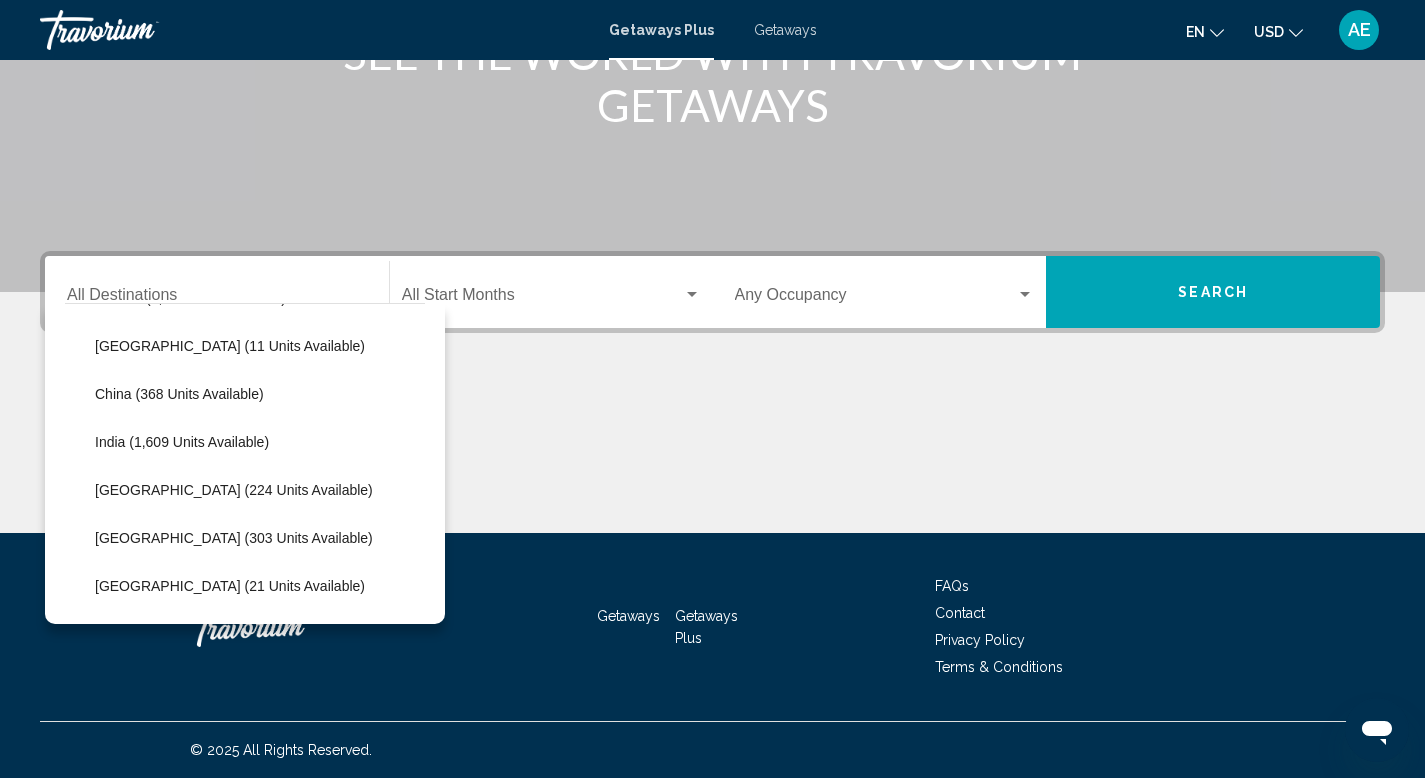 scroll, scrollTop: 566, scrollLeft: 0, axis: vertical 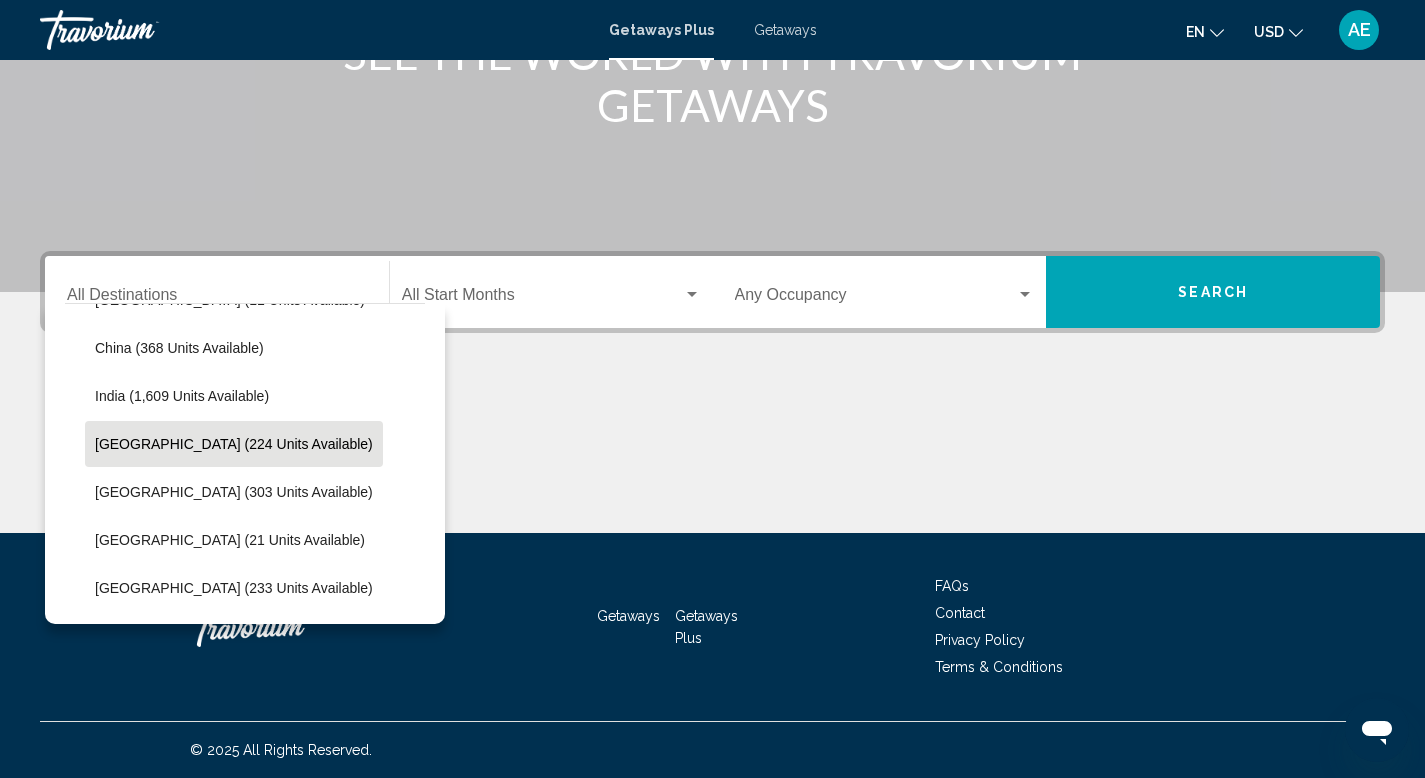 click on "[GEOGRAPHIC_DATA] (224 units available)" 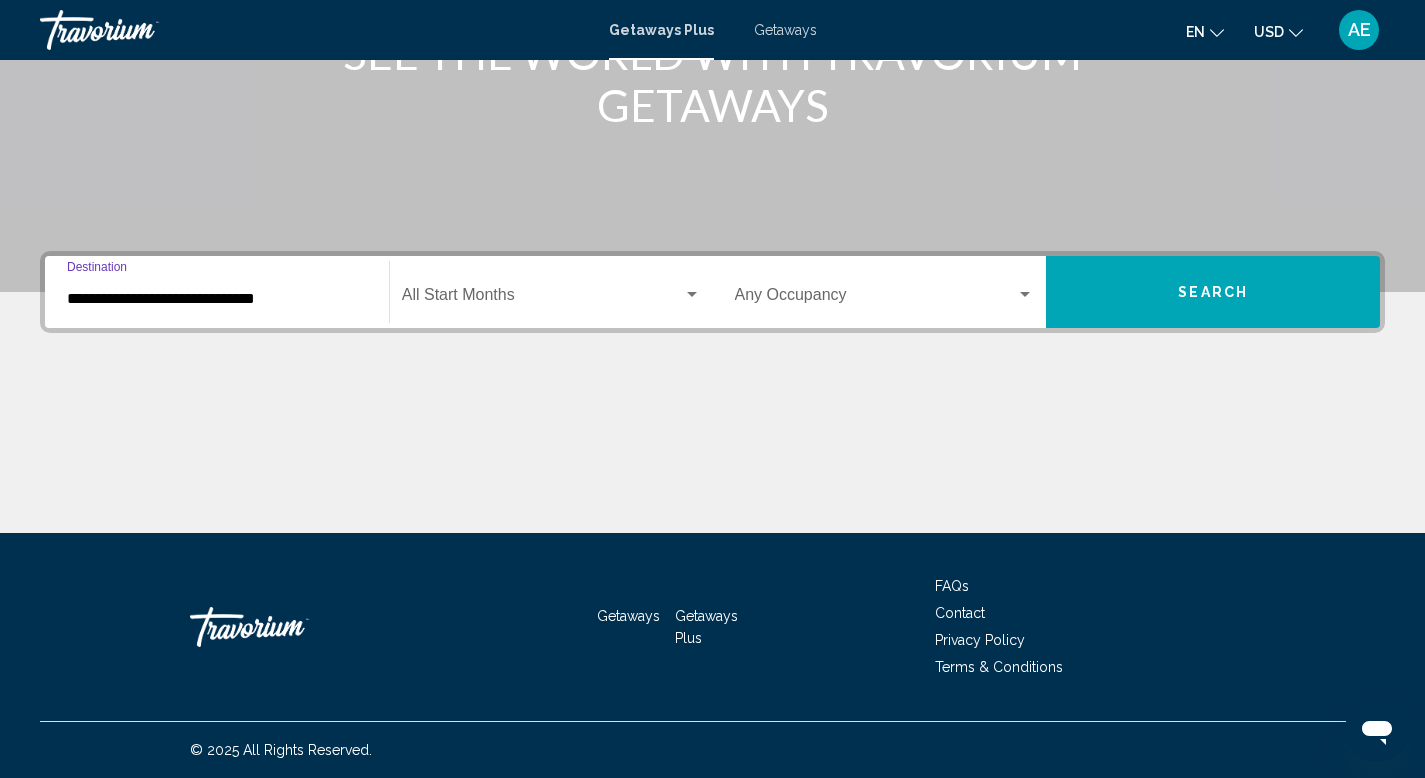 click on "Search" at bounding box center [1213, 293] 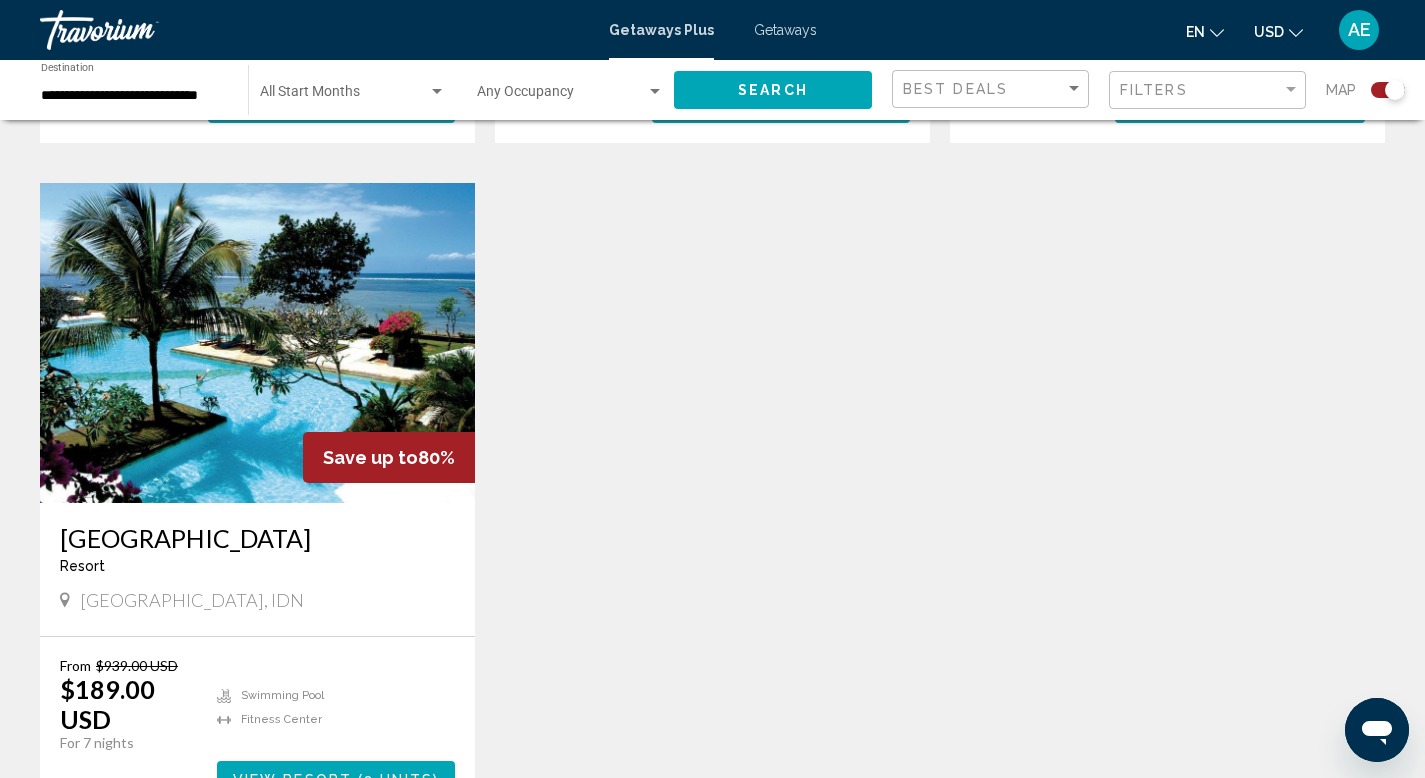 scroll, scrollTop: 2682, scrollLeft: 0, axis: vertical 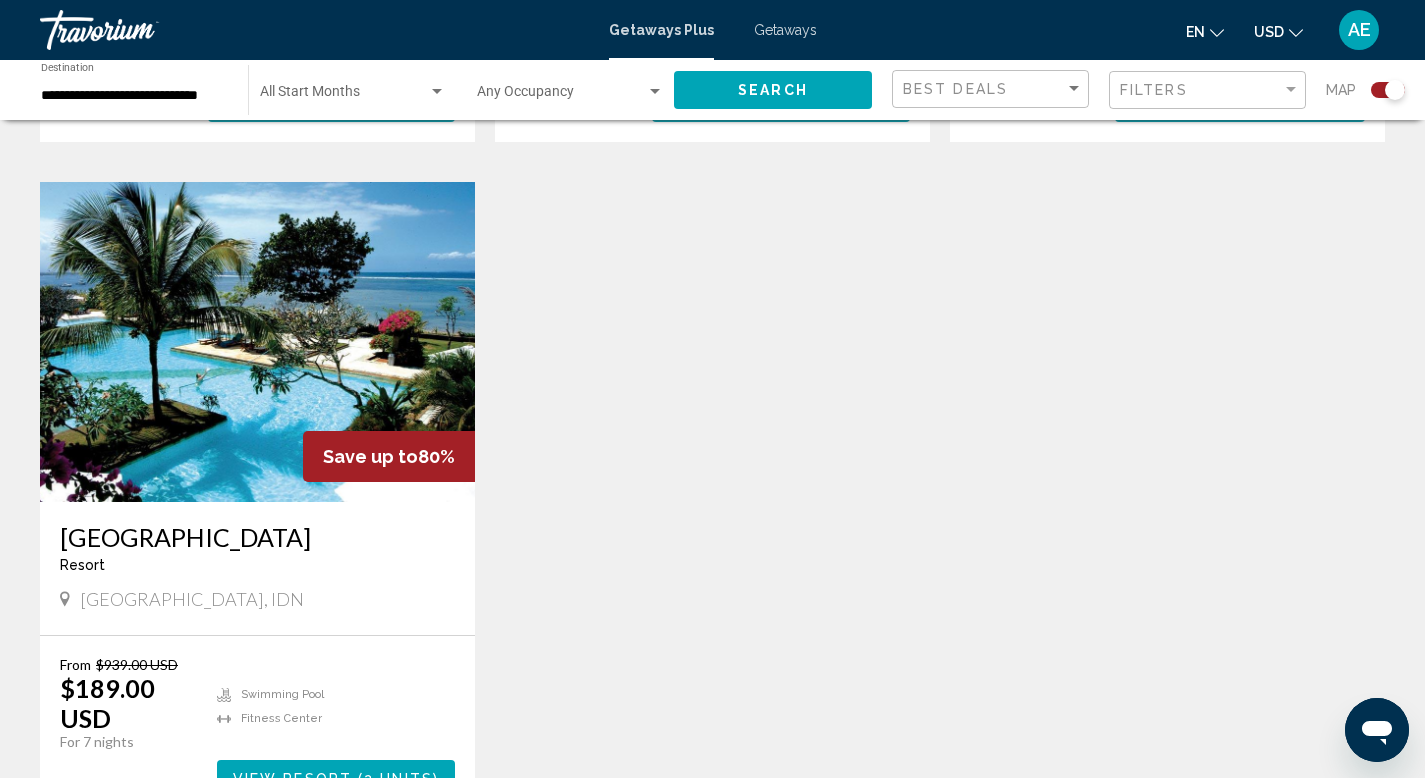 click on "View Resort" at bounding box center (292, 779) 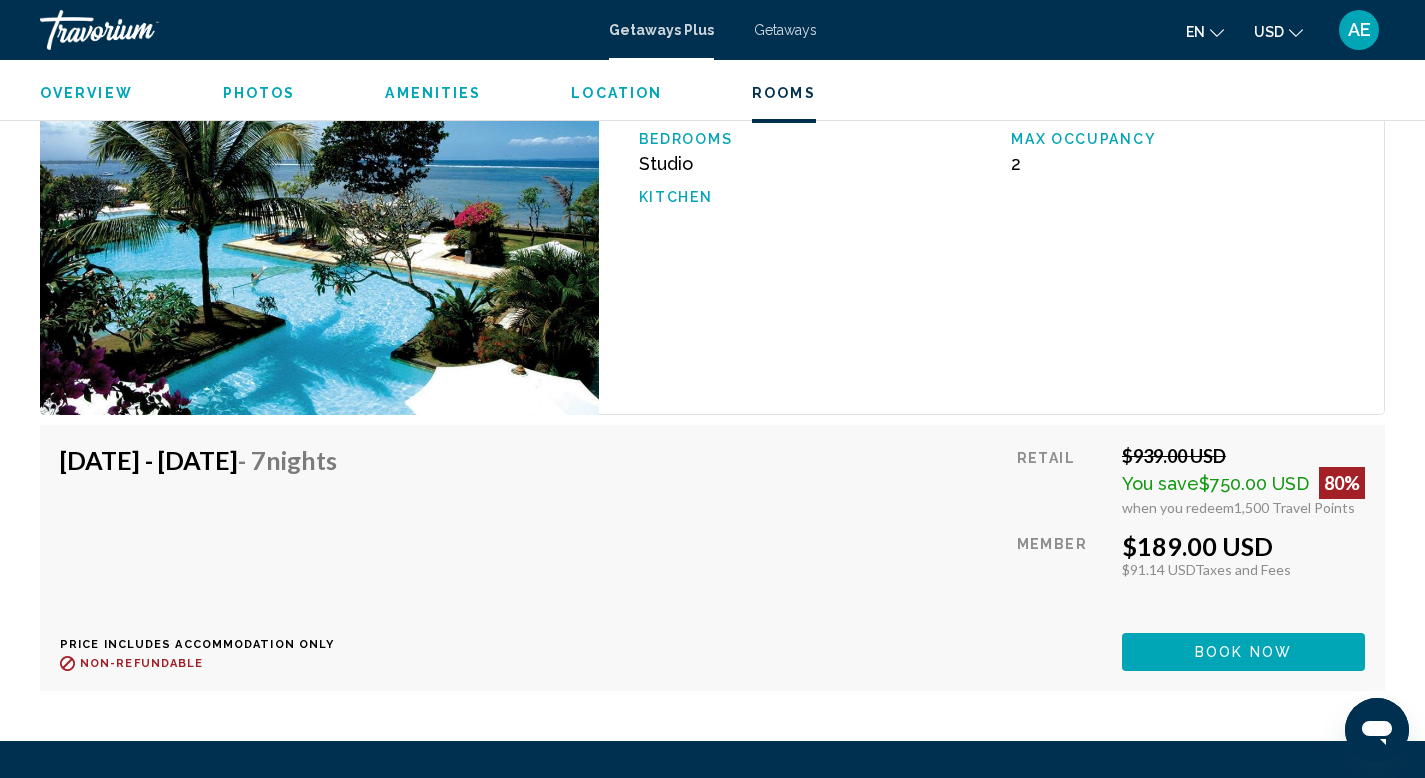 scroll, scrollTop: 3107, scrollLeft: 0, axis: vertical 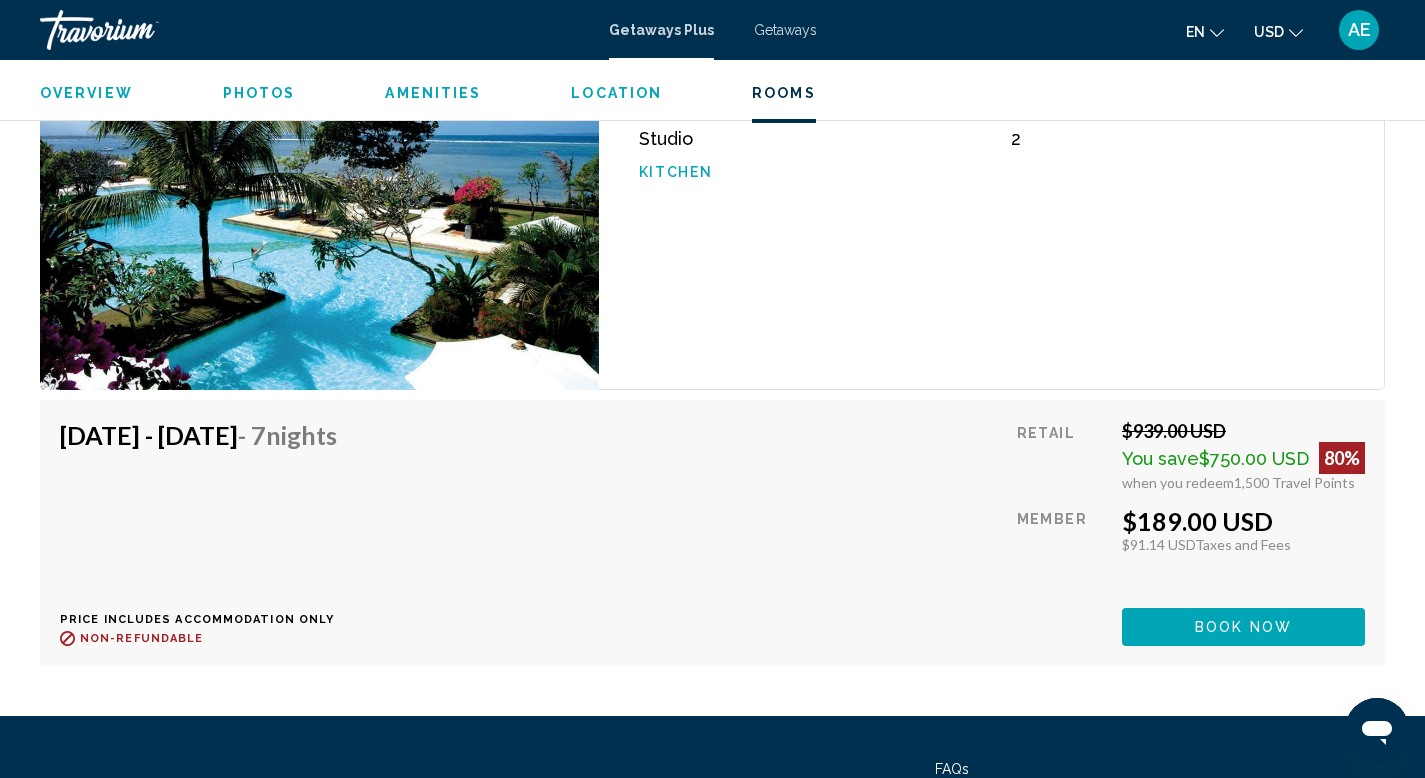 click on "Book now" at bounding box center (1243, 628) 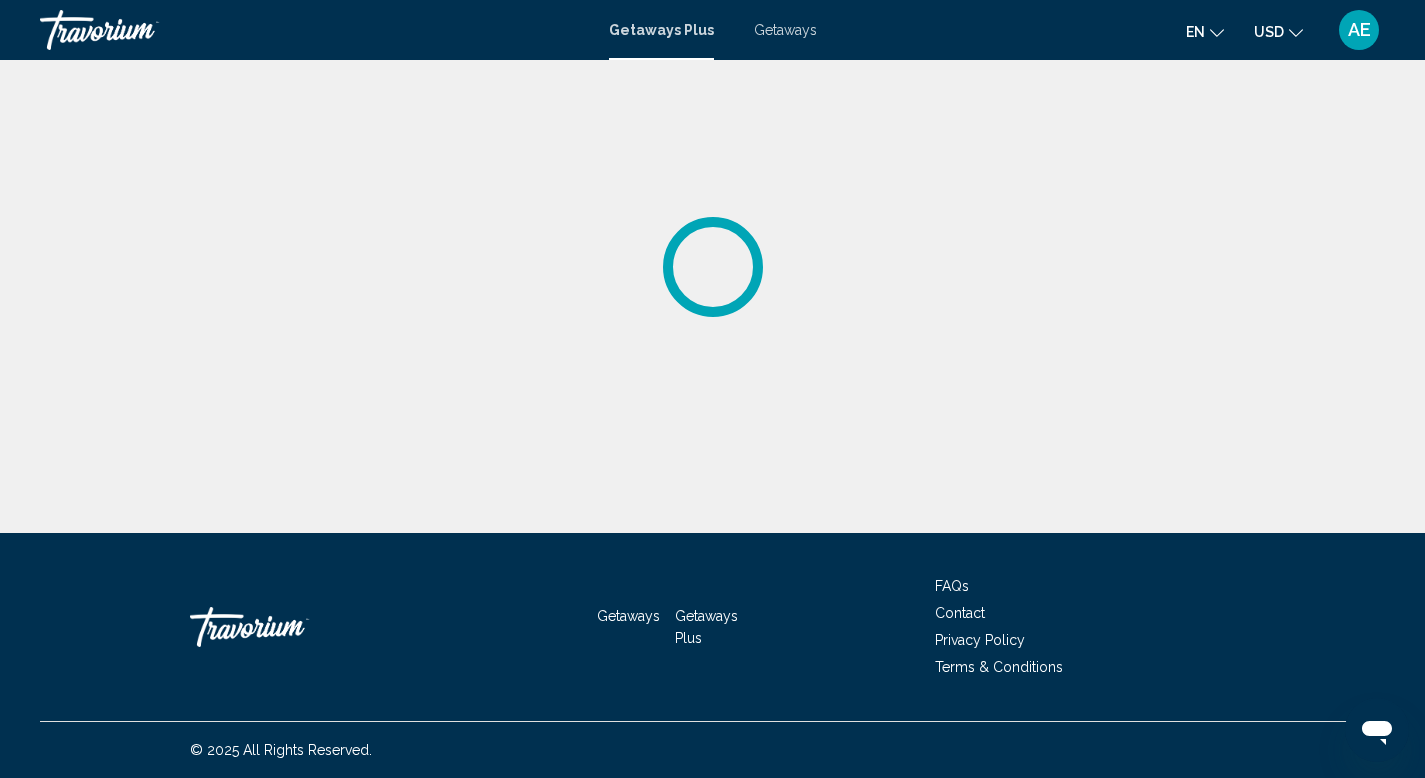 scroll, scrollTop: 0, scrollLeft: 0, axis: both 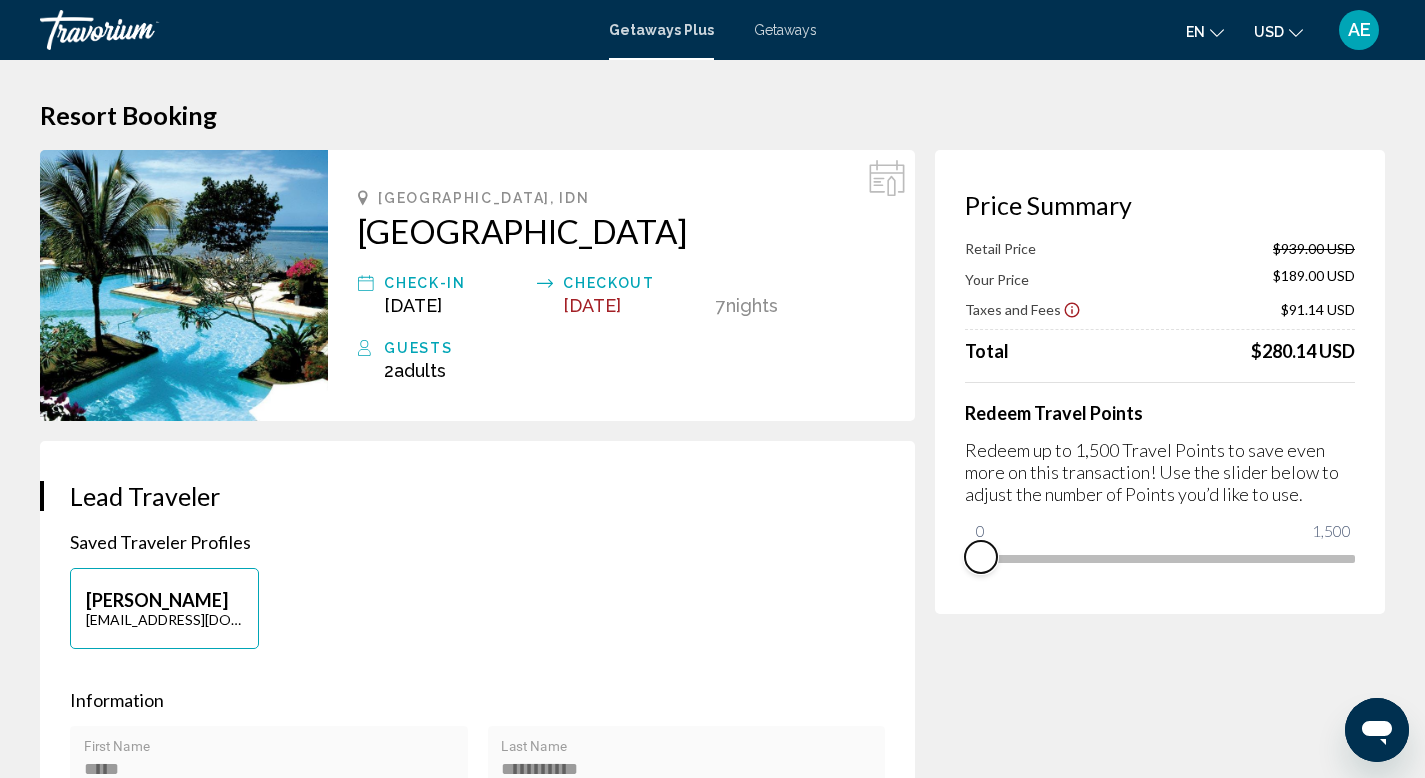 drag, startPoint x: 1343, startPoint y: 586, endPoint x: 914, endPoint y: 600, distance: 429.22836 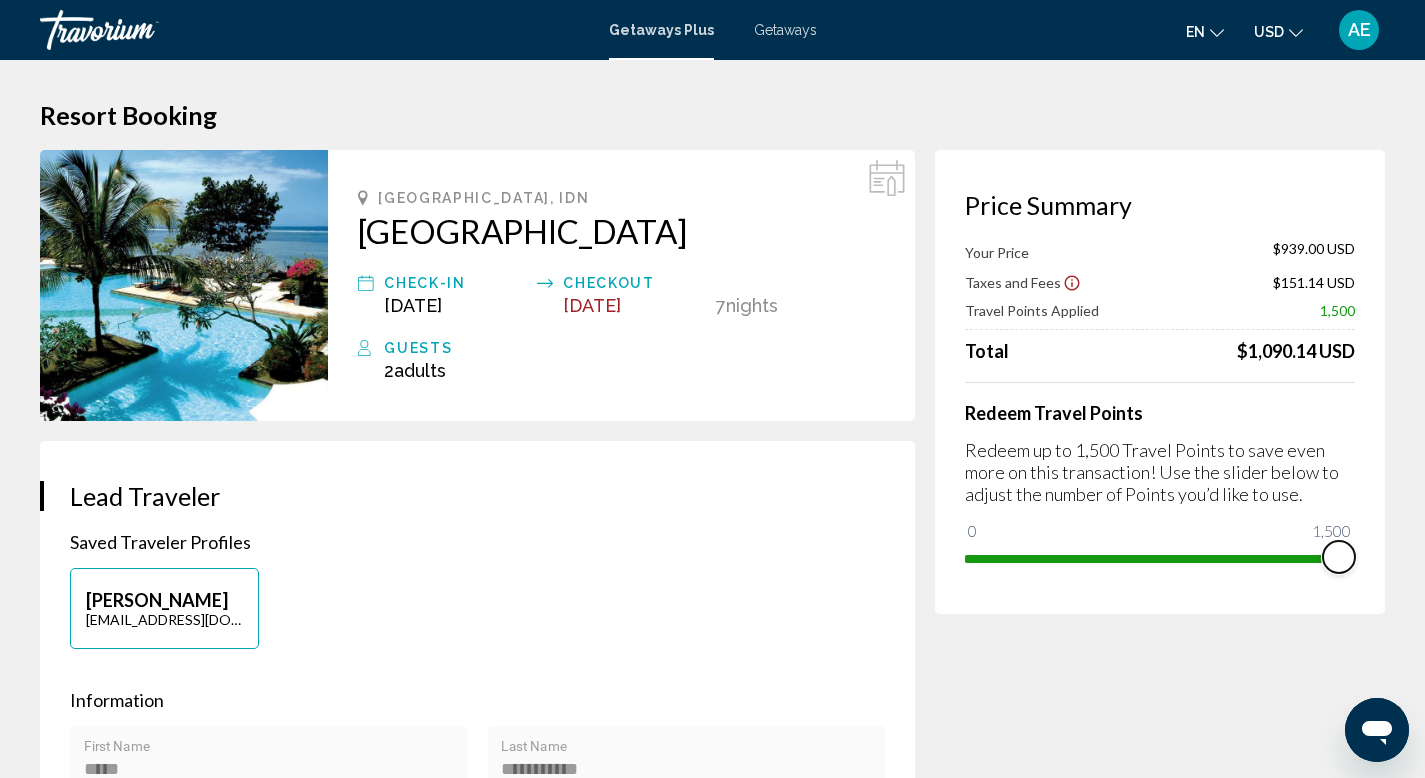 drag, startPoint x: 978, startPoint y: 528, endPoint x: 1439, endPoint y: 555, distance: 461.79 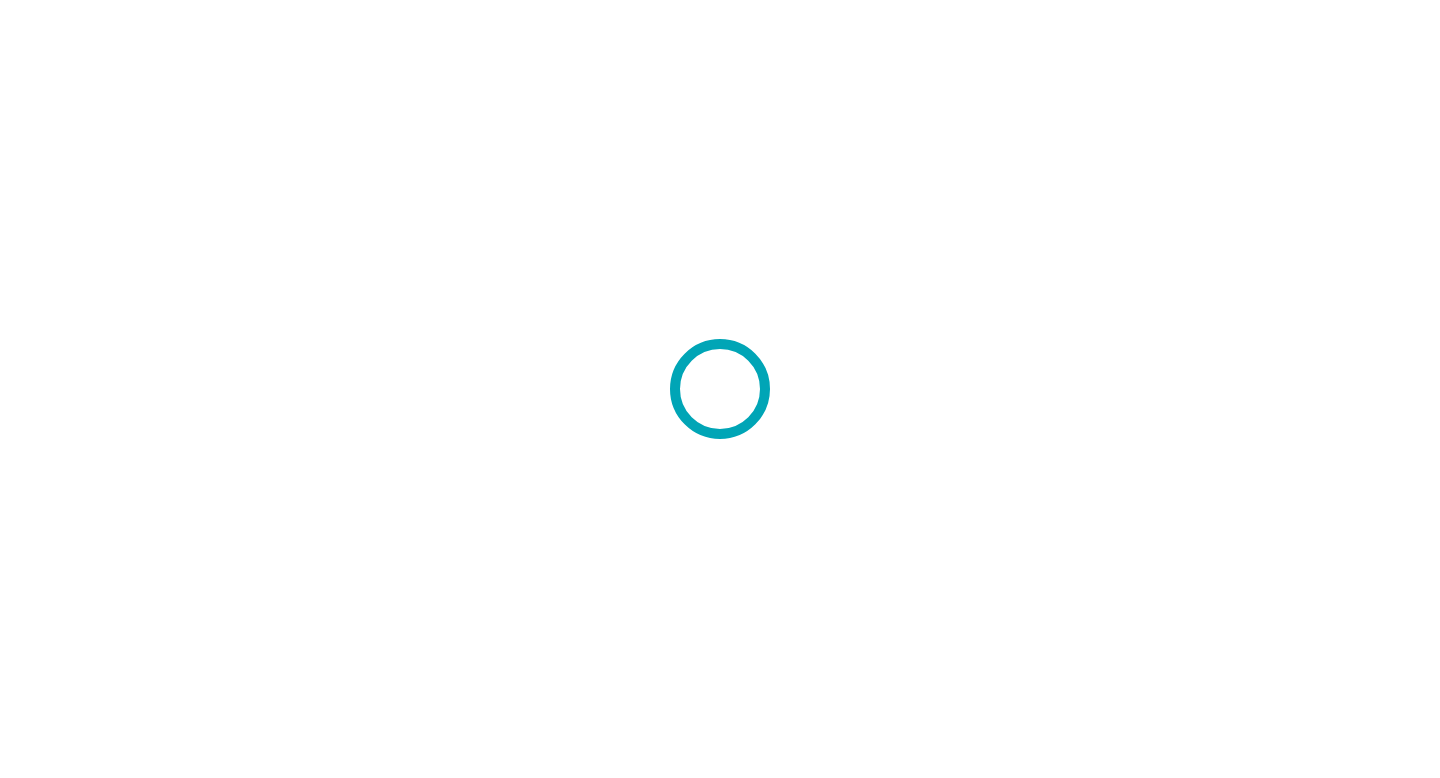 scroll, scrollTop: 0, scrollLeft: 0, axis: both 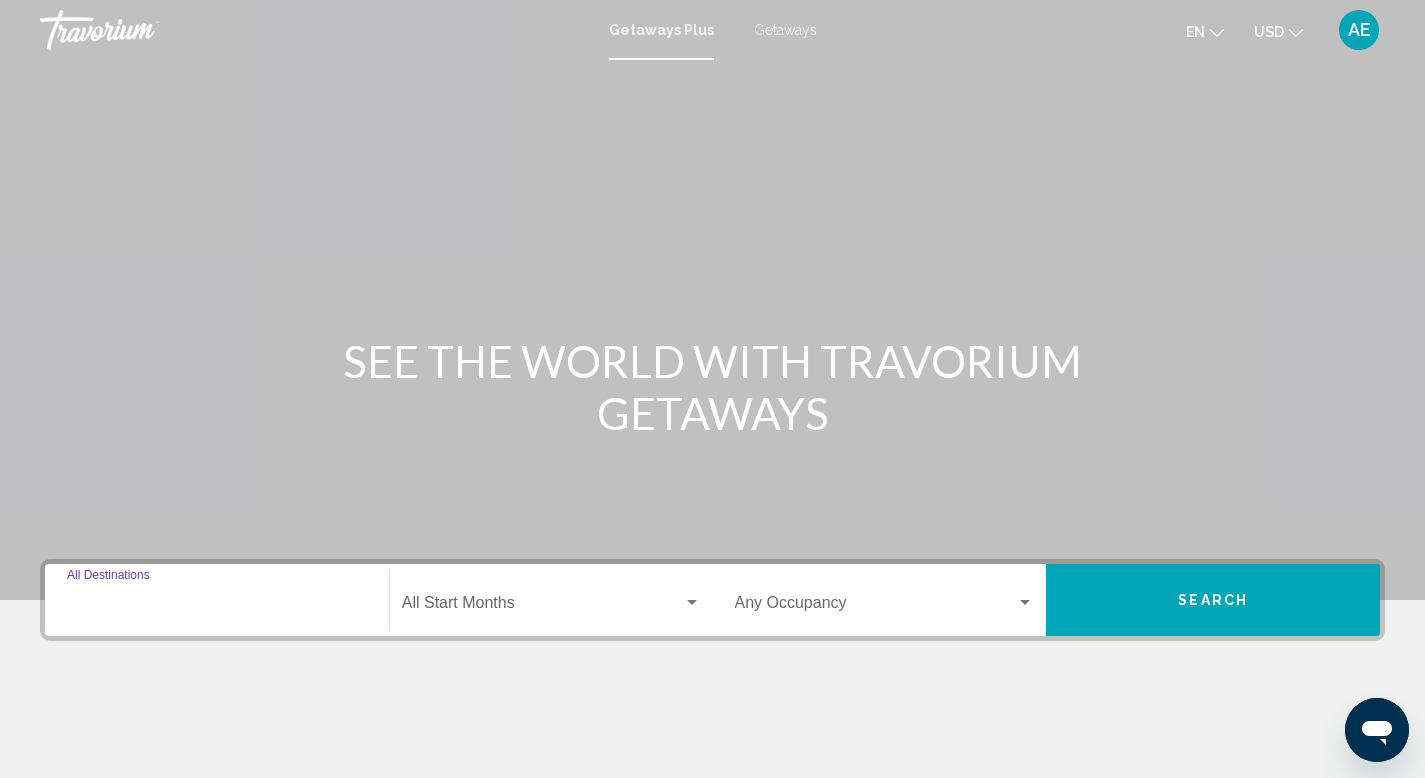 click on "Destination All Destinations" at bounding box center [217, 607] 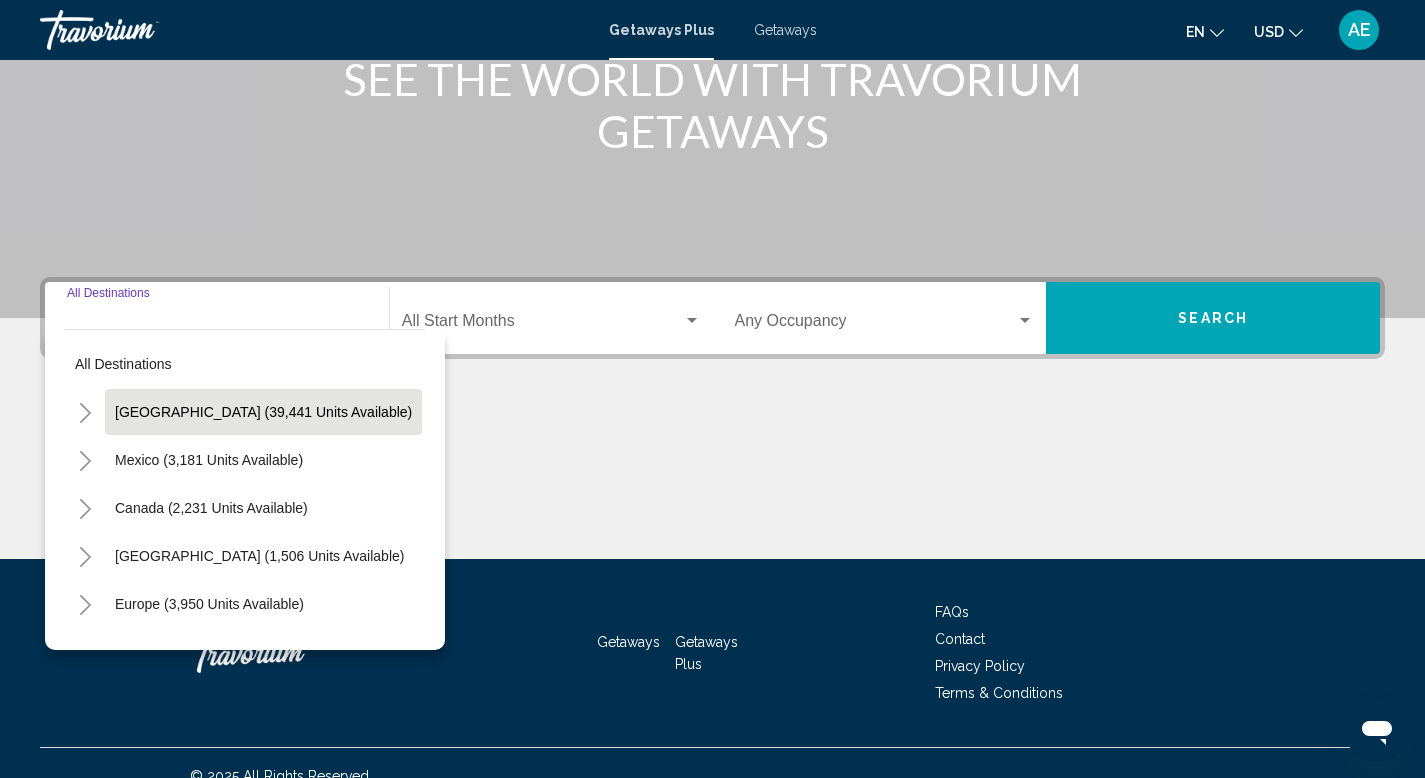 scroll, scrollTop: 308, scrollLeft: 0, axis: vertical 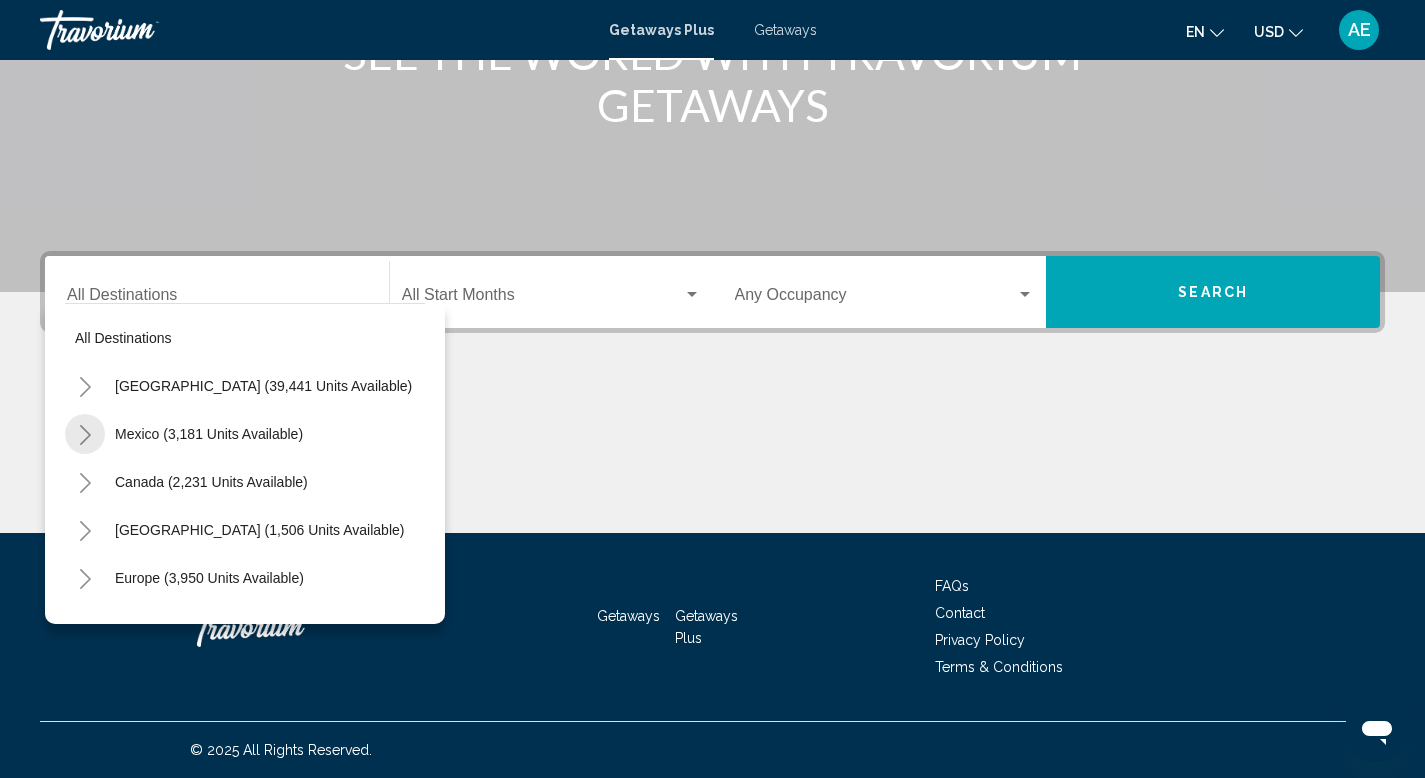click 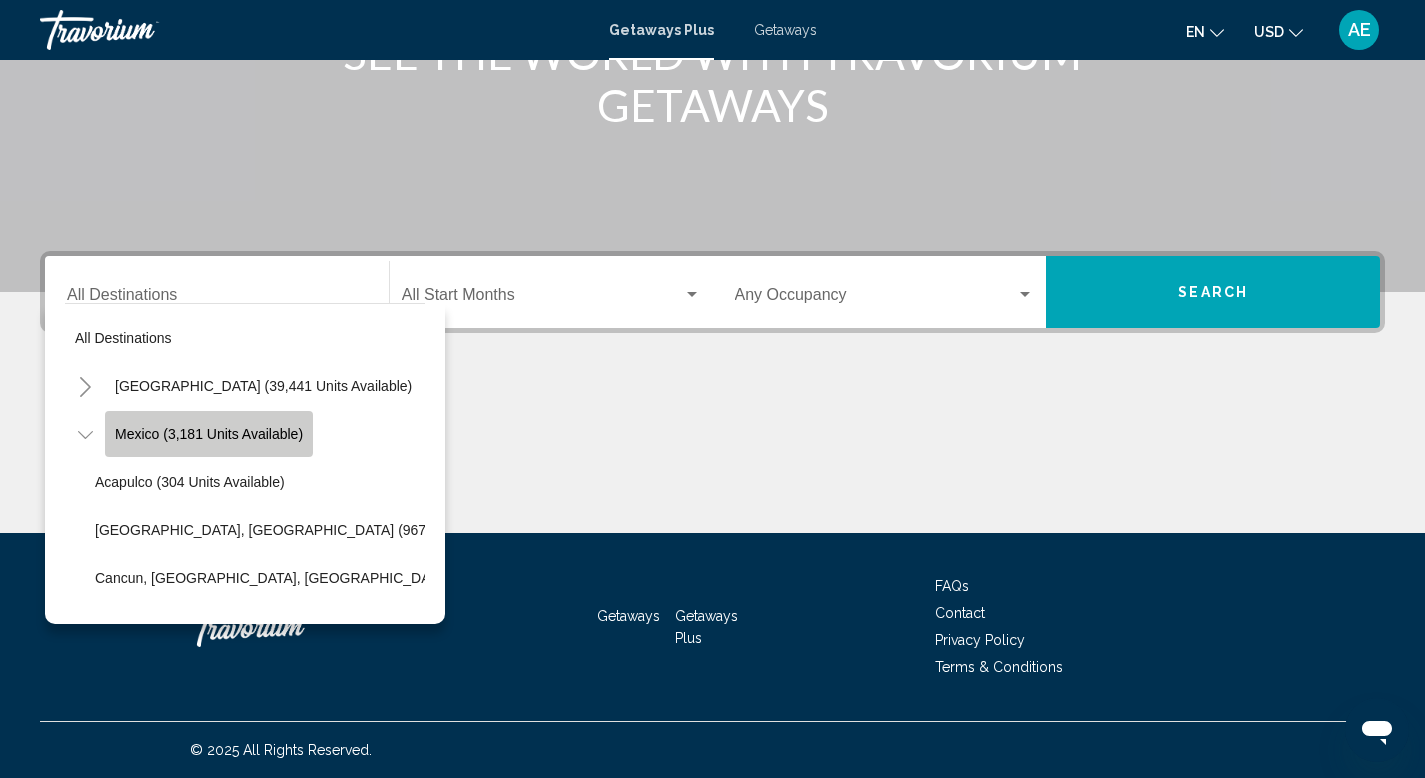 click on "Mexico (3,181 units available)" 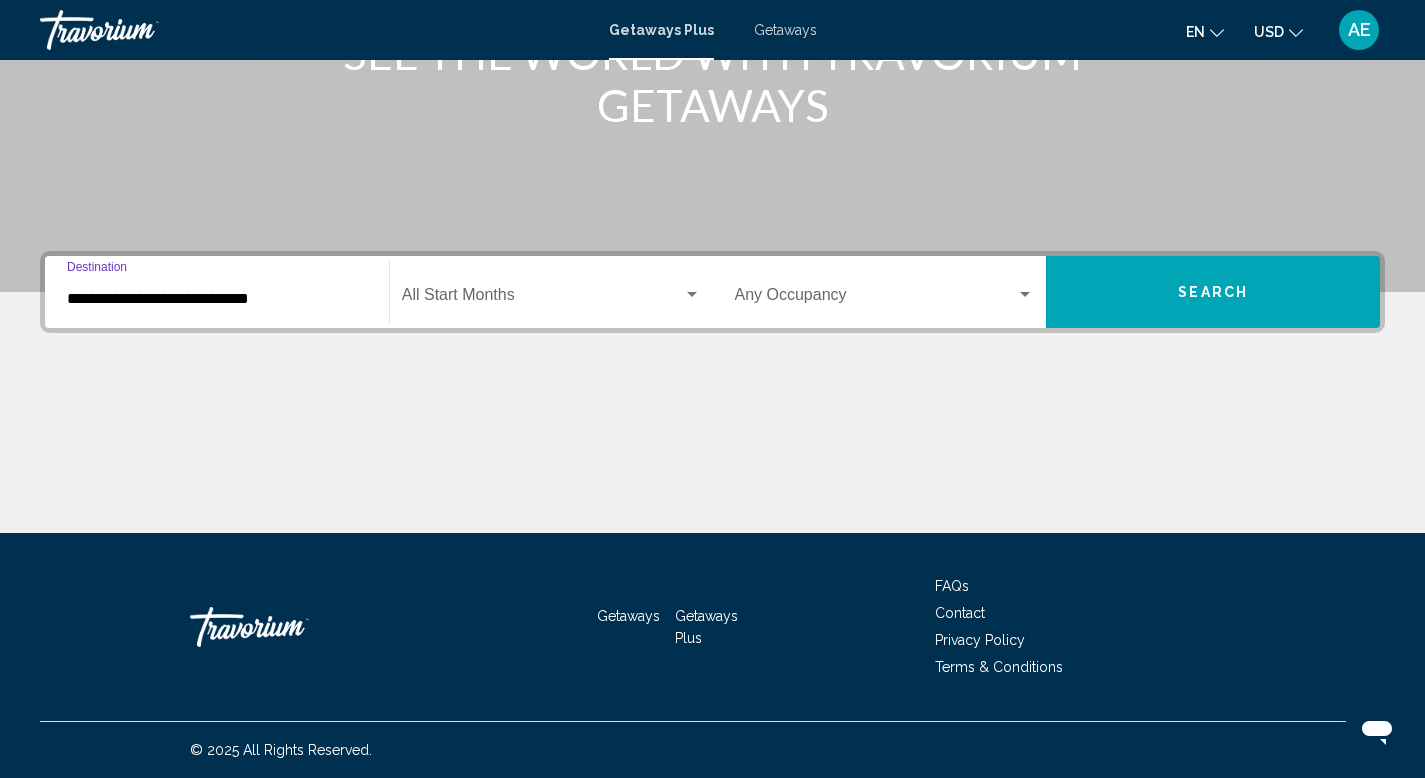click on "**********" at bounding box center (217, 299) 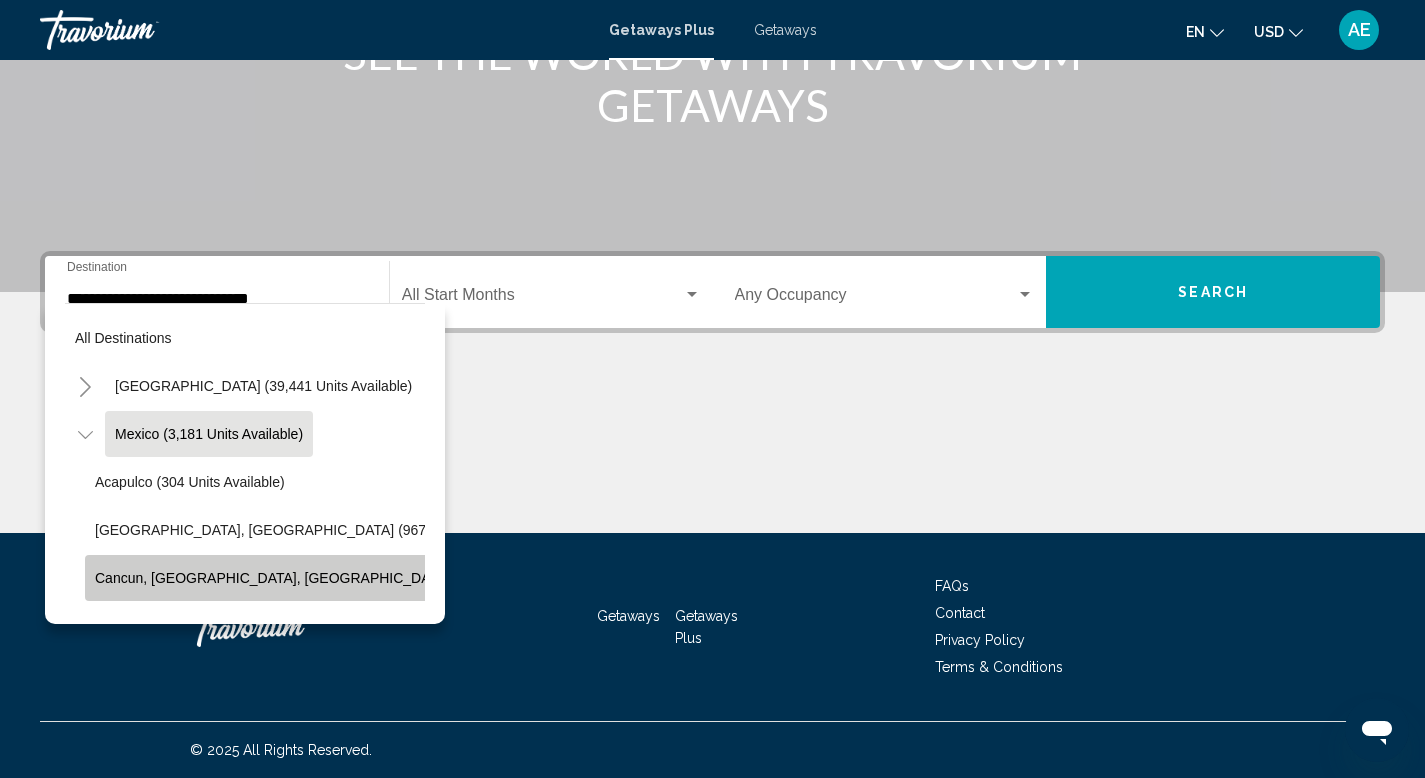 click on "Cancun, Cozumel, Riviera Maya (423 units available)" 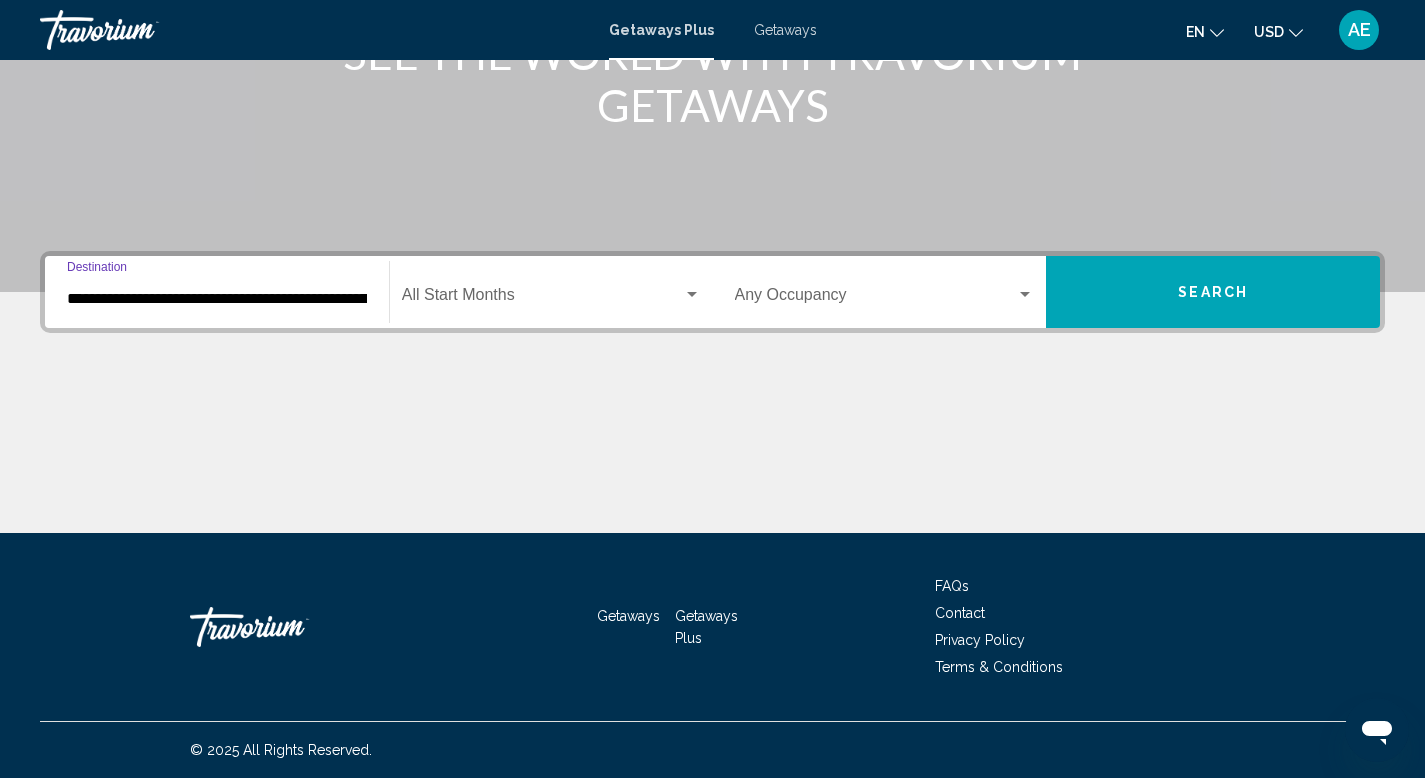 click on "Search" at bounding box center (1213, 292) 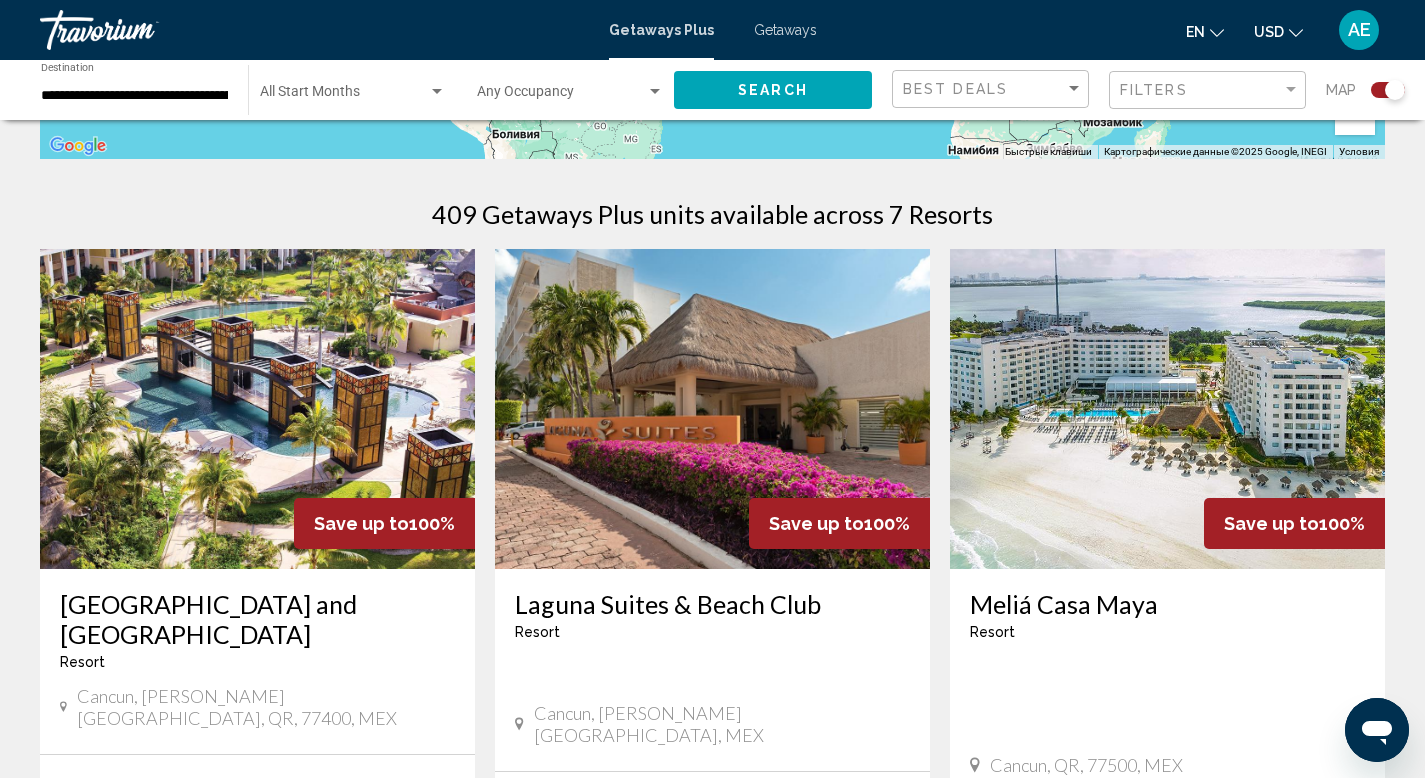 scroll, scrollTop: 888, scrollLeft: 0, axis: vertical 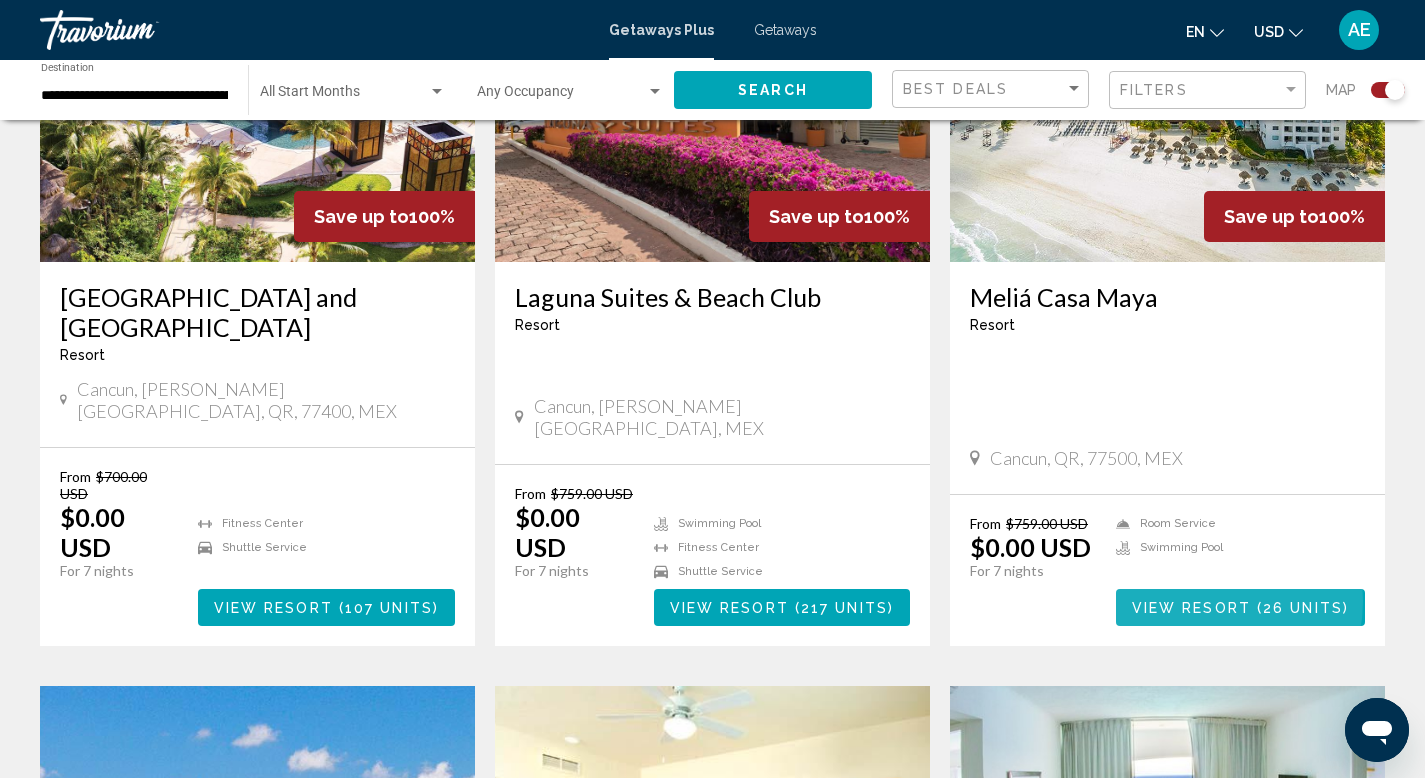 click on "View Resort" at bounding box center [1191, 608] 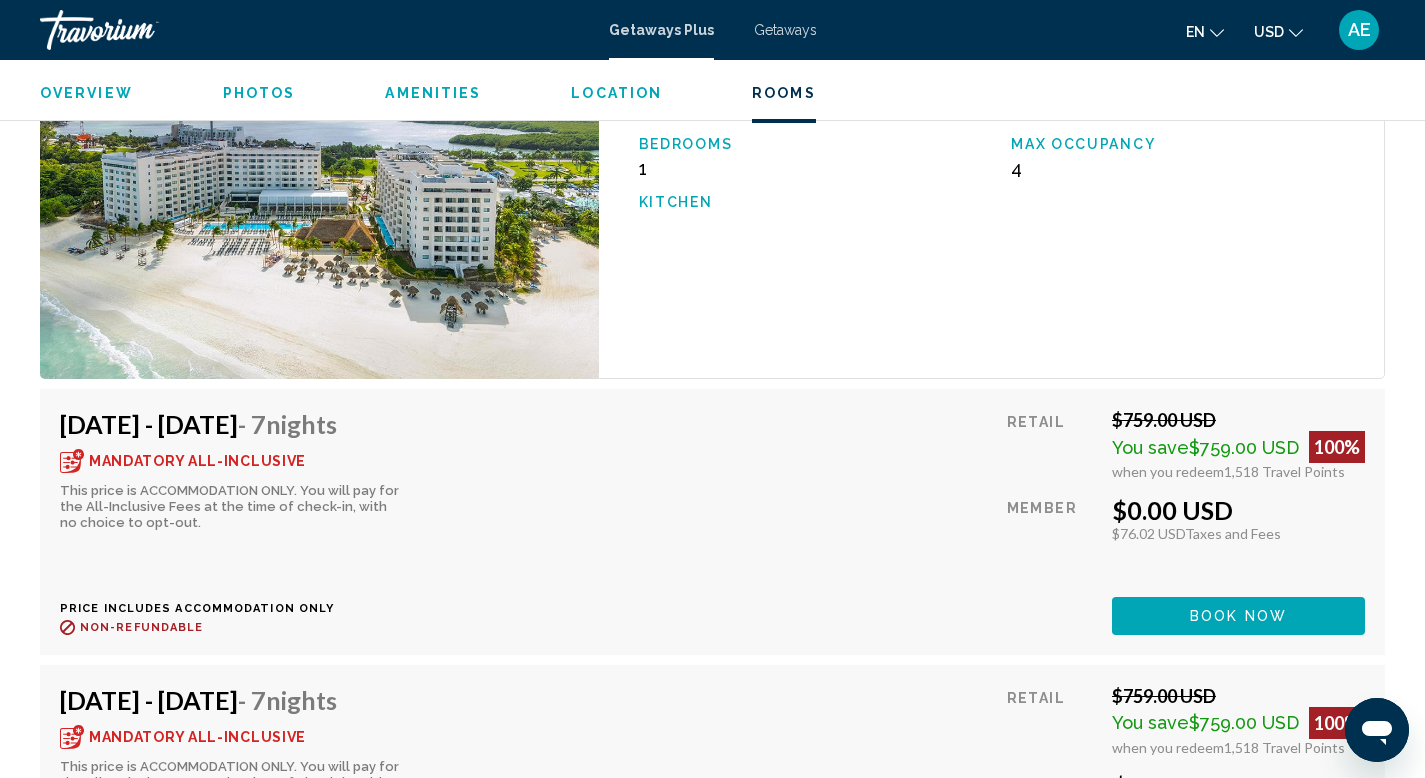 scroll, scrollTop: 3235, scrollLeft: 0, axis: vertical 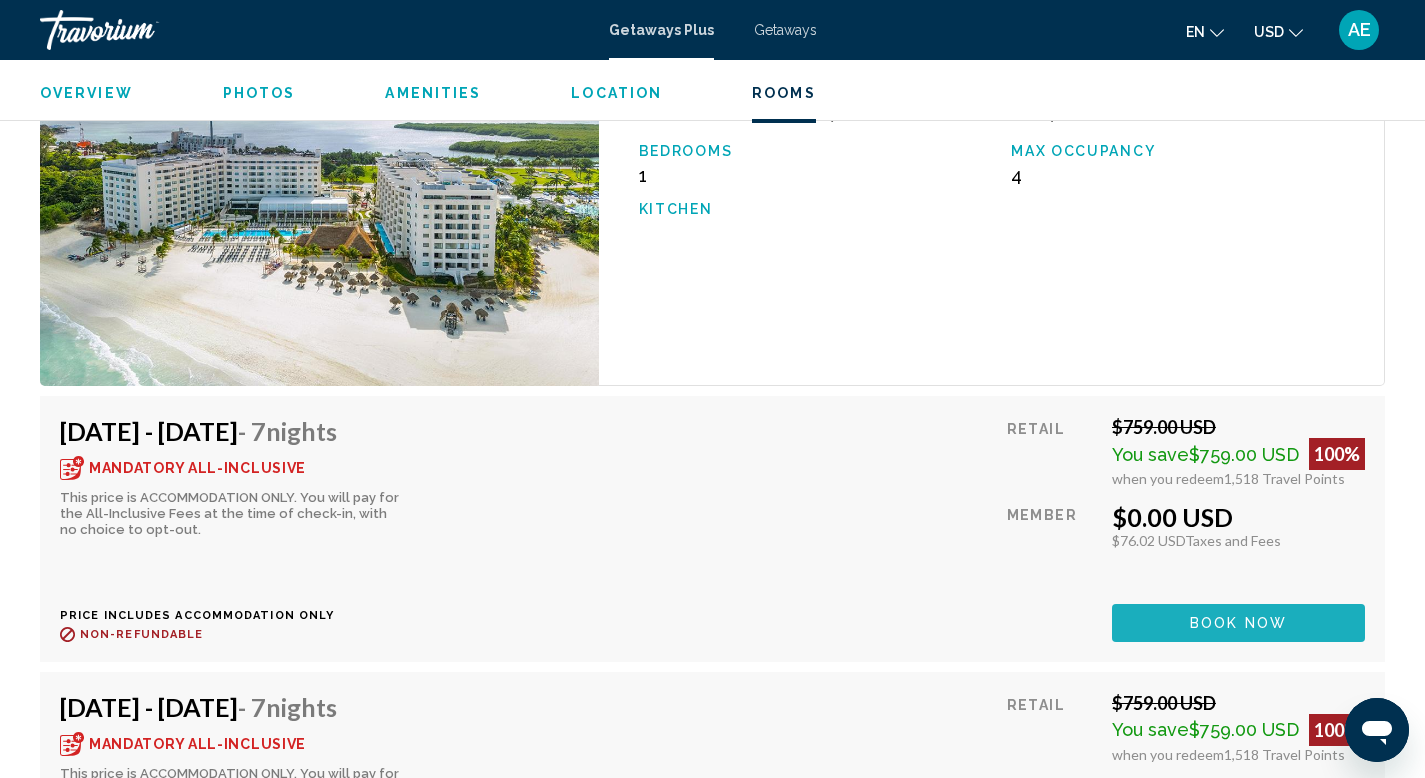 click on "Book now" at bounding box center (1238, 622) 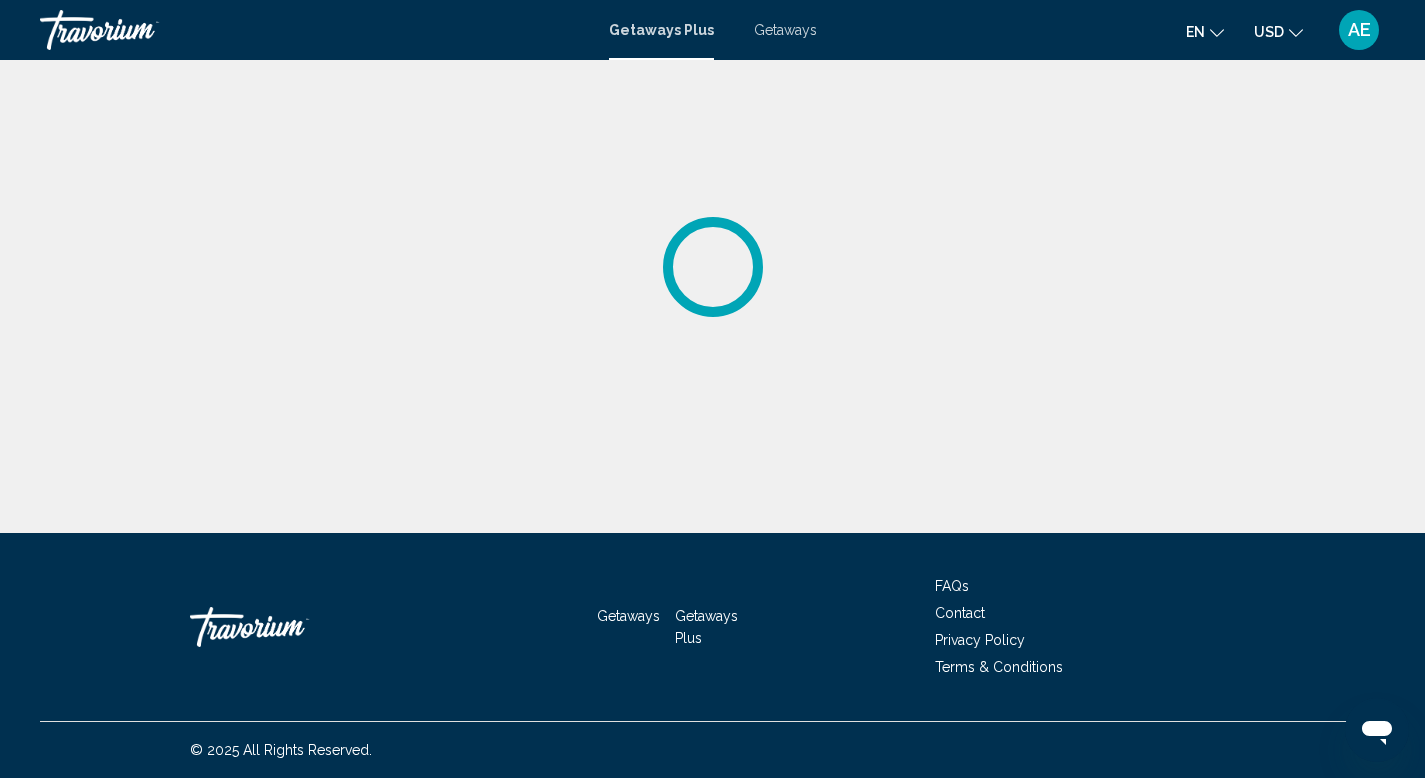scroll, scrollTop: 0, scrollLeft: 0, axis: both 